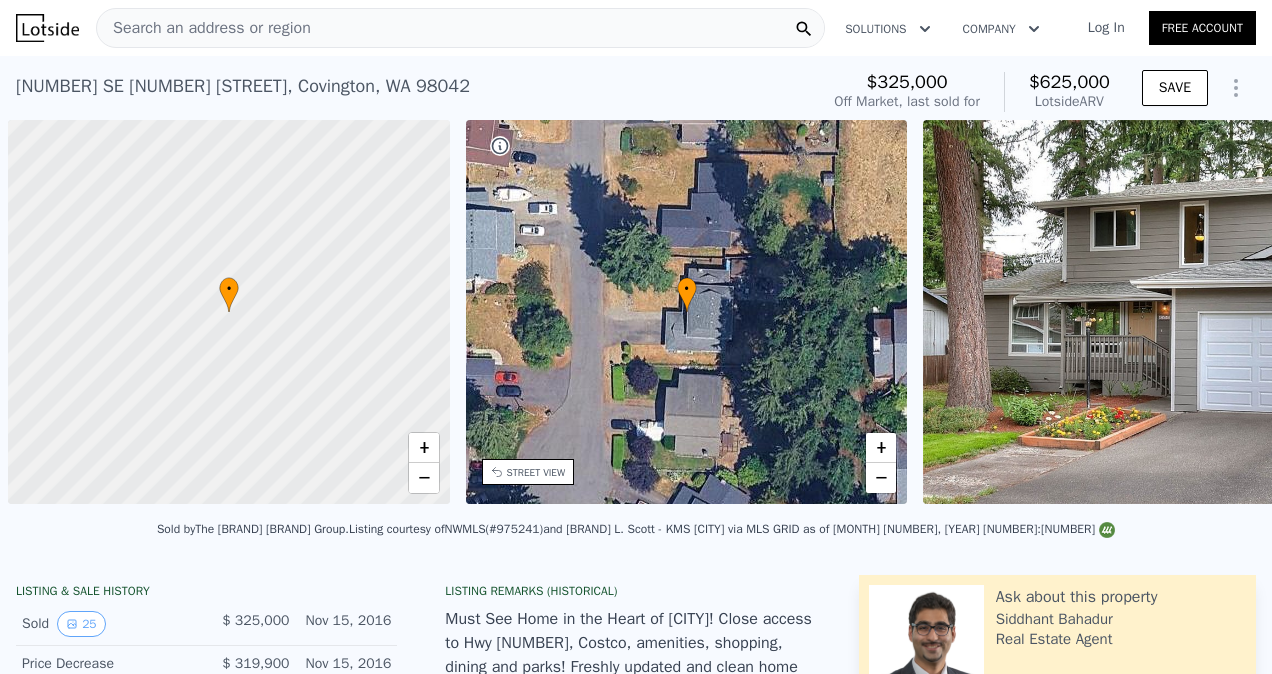 scroll, scrollTop: 0, scrollLeft: 0, axis: both 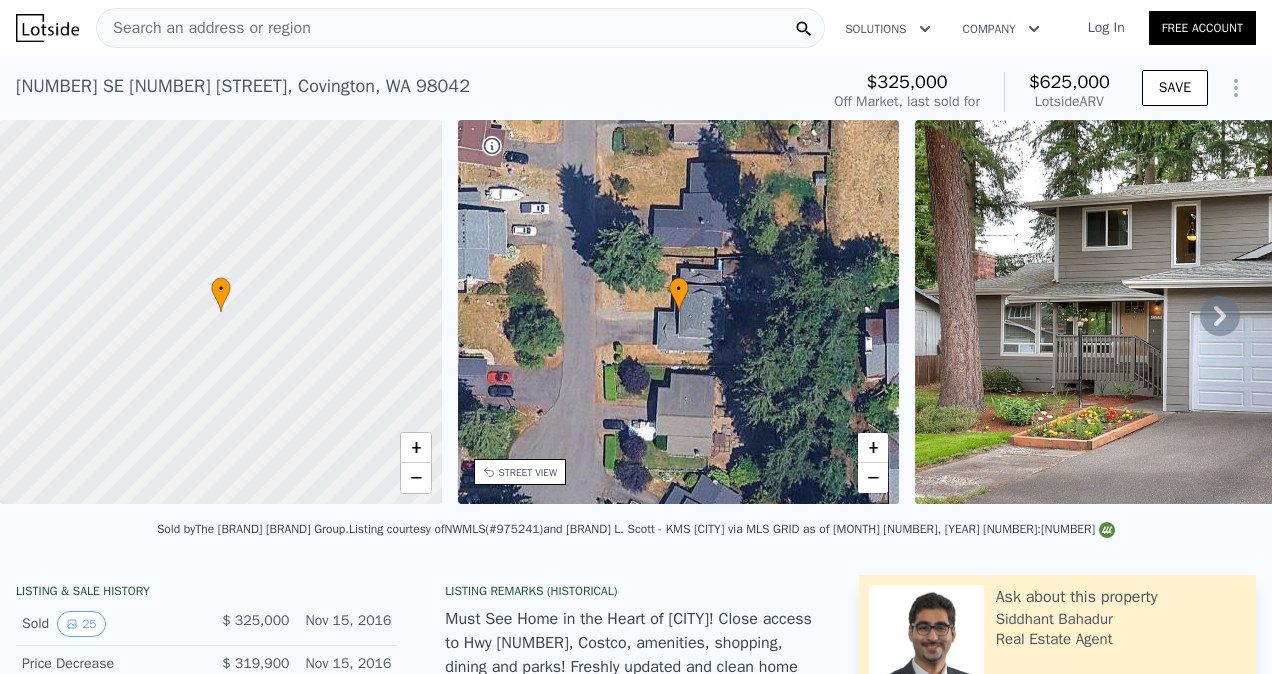 click on "Search an address or region" at bounding box center (460, 28) 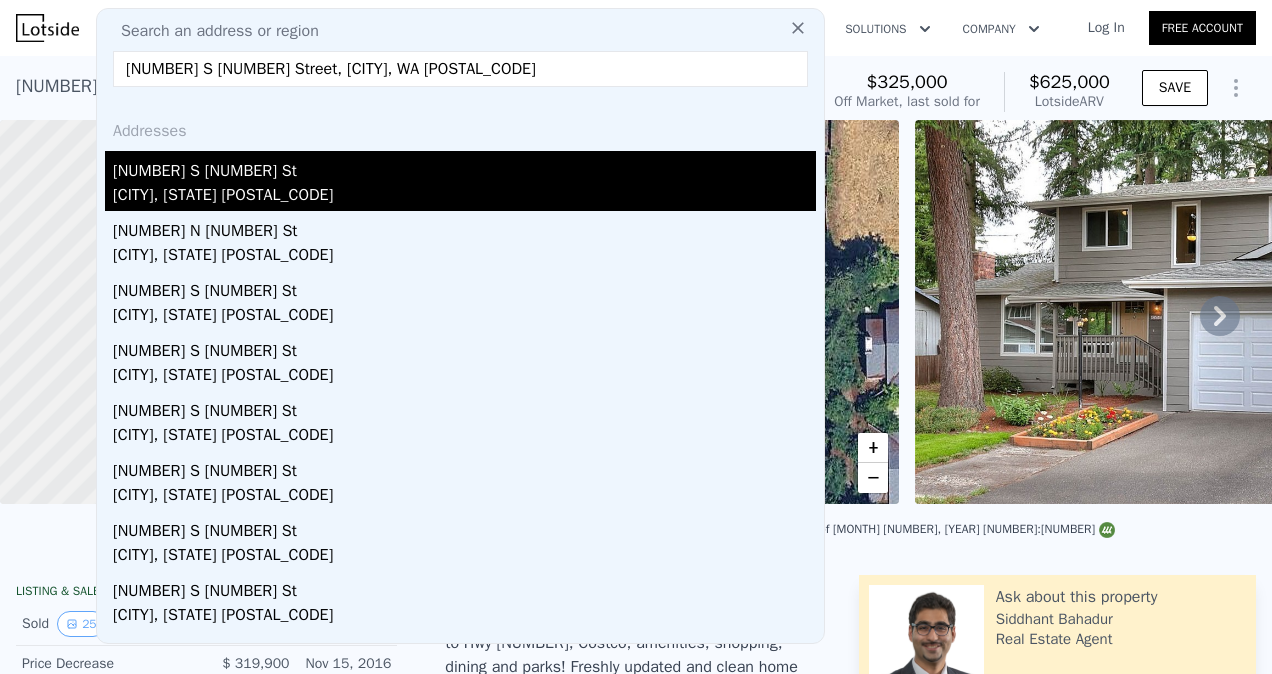 type on "[NUMBER] S [NUMBER] Street, [CITY], WA [POSTAL_CODE]" 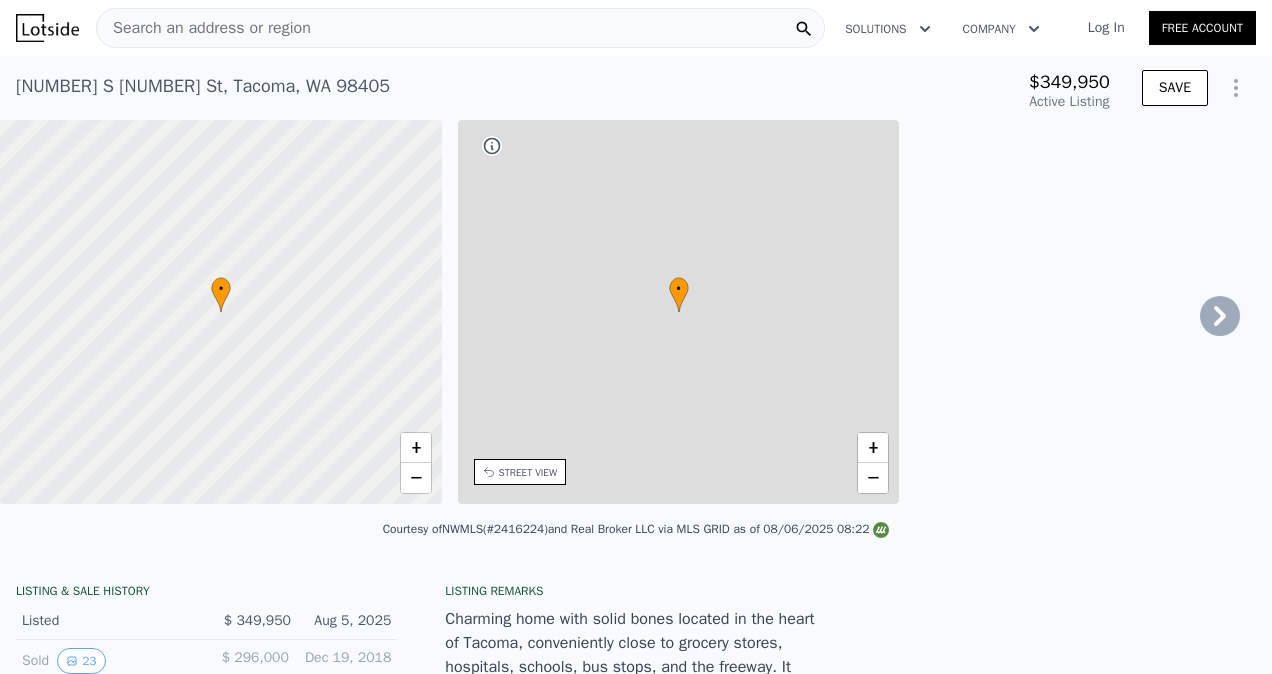 type on "-$ 374,166" 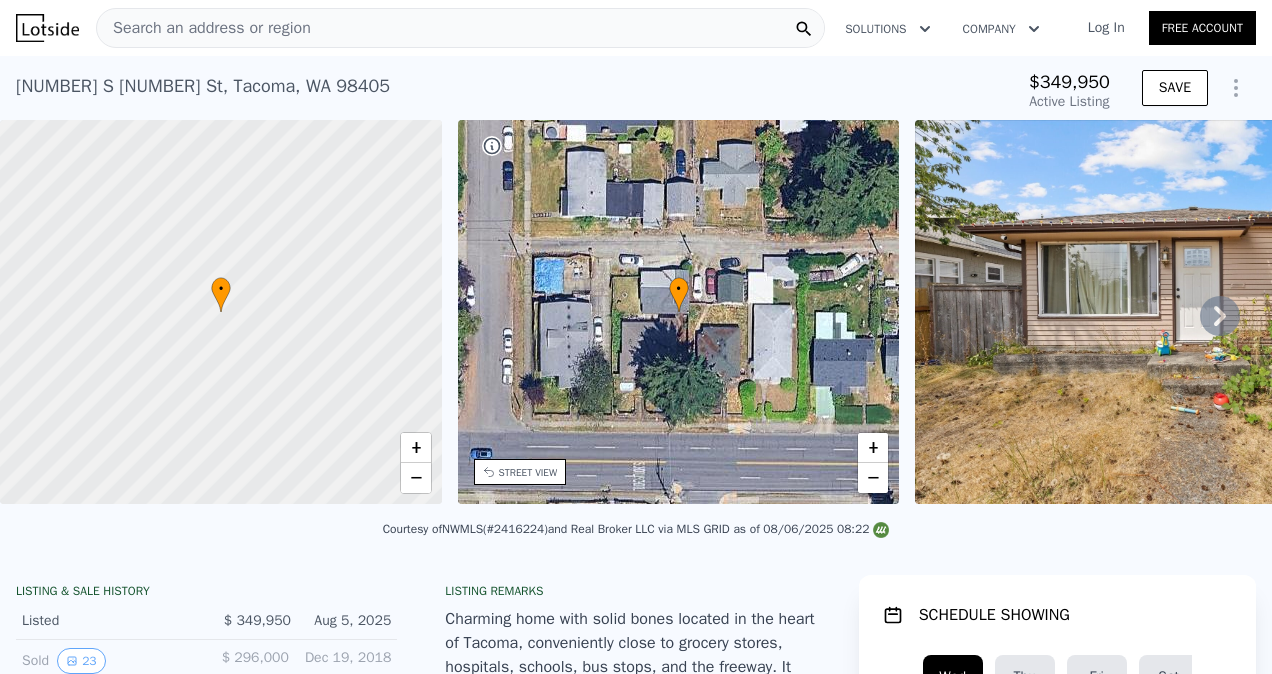 click at bounding box center (1236, 88) 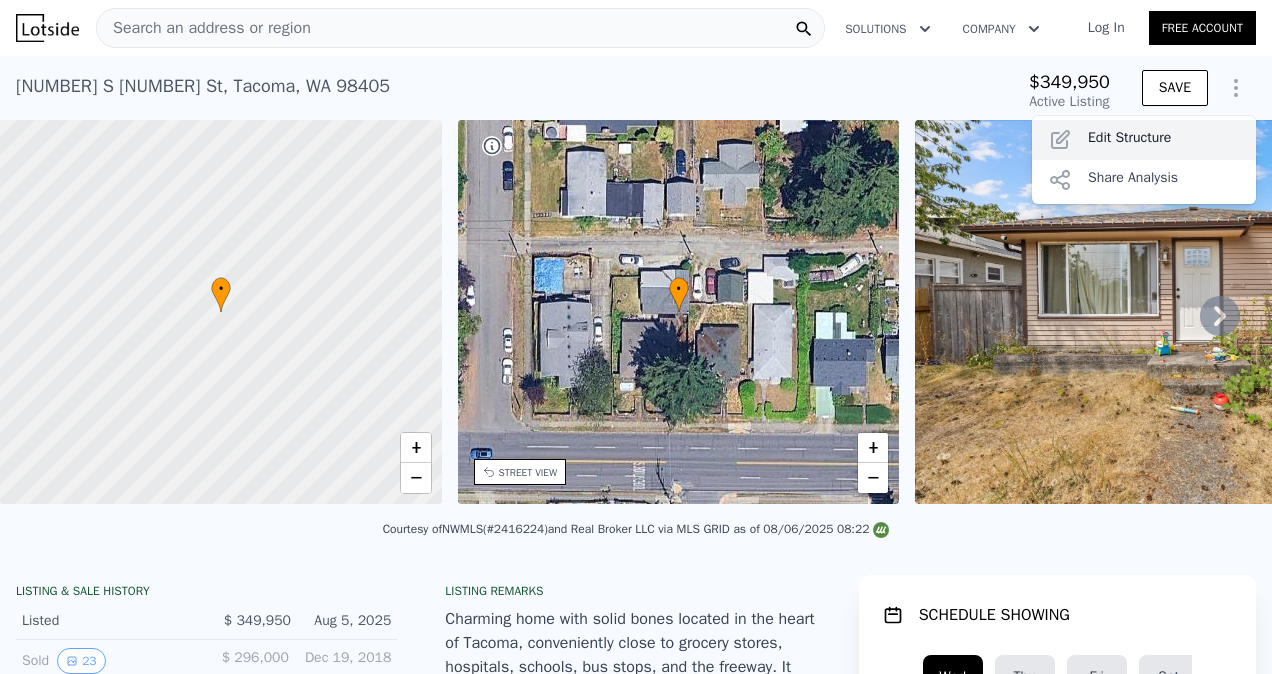 click on "Edit Structure" at bounding box center [1144, 140] 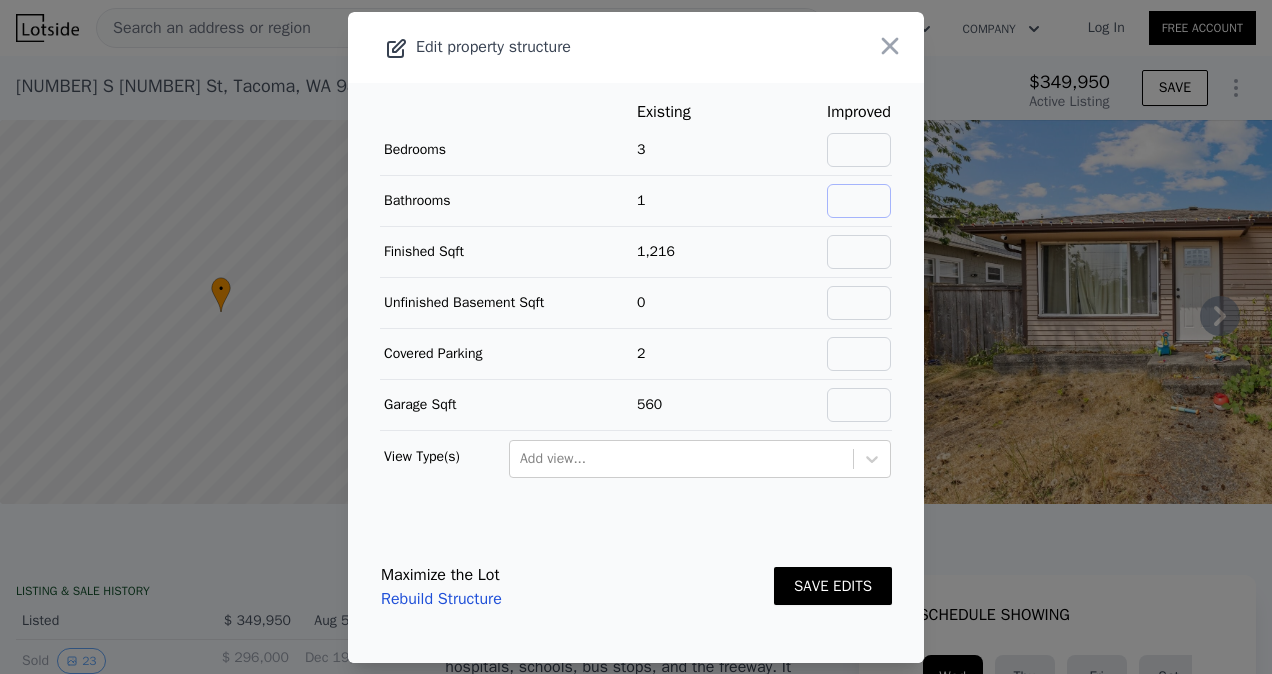 click at bounding box center (859, 201) 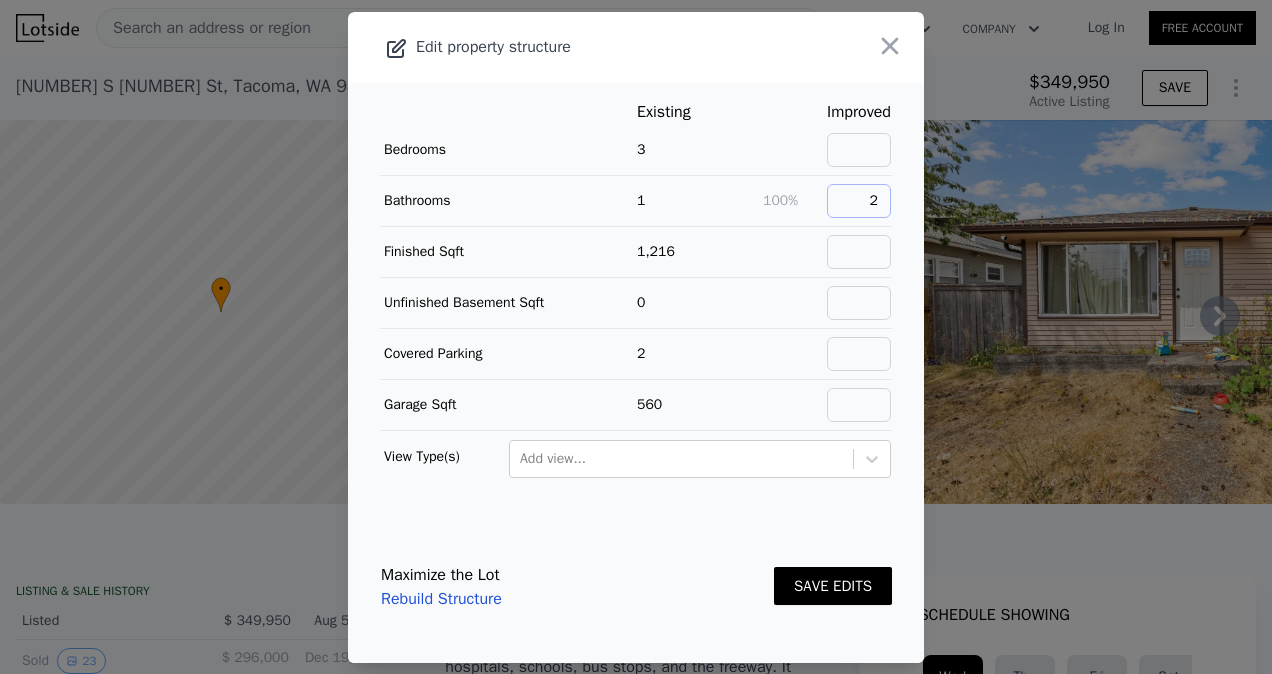 type on "2" 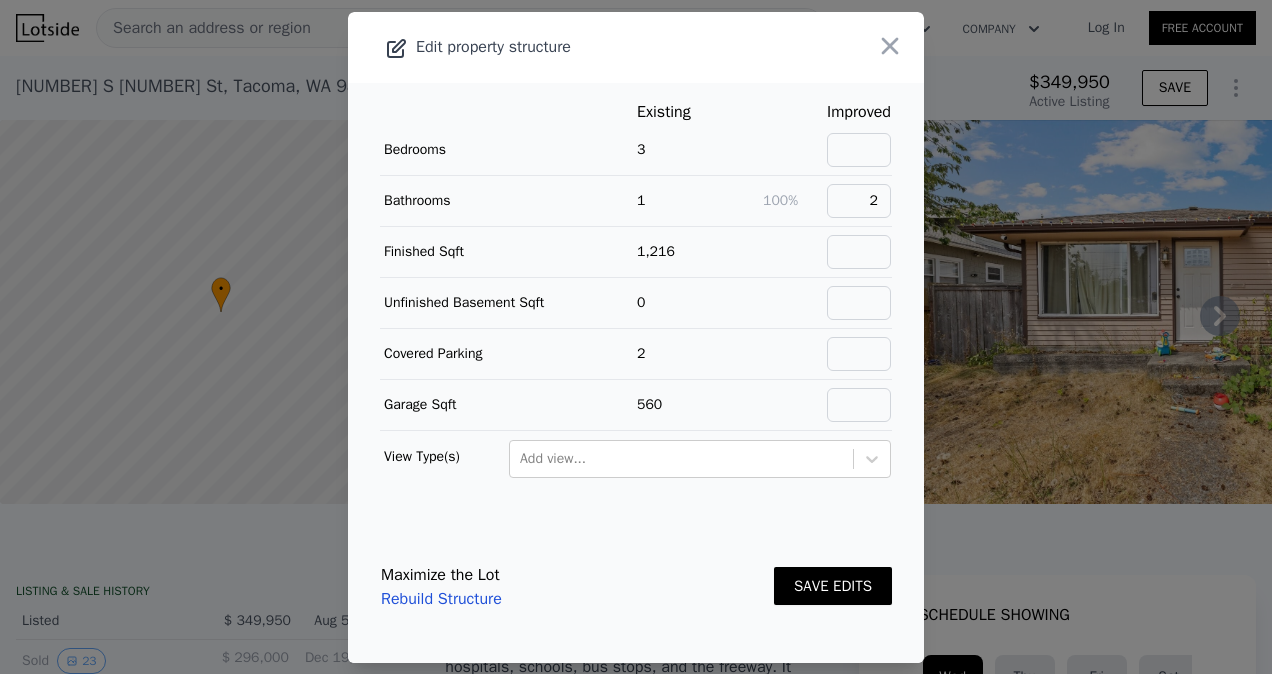 click on "SAVE EDITS" at bounding box center (833, 586) 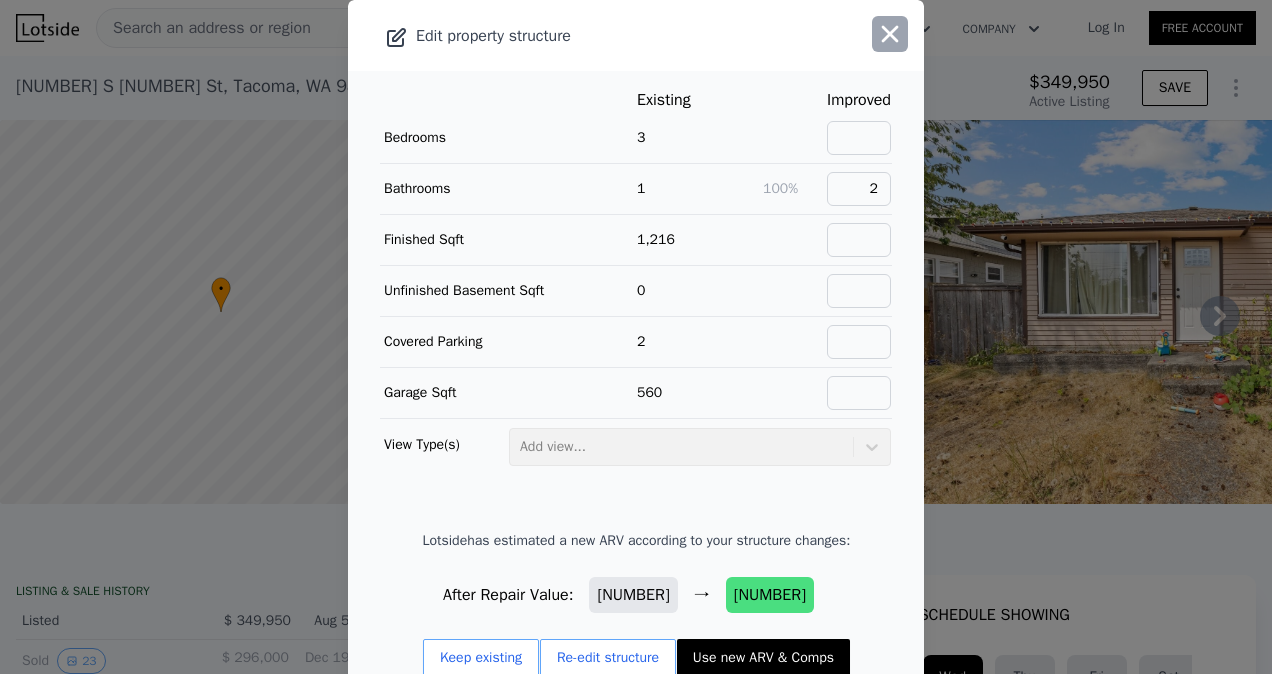 click 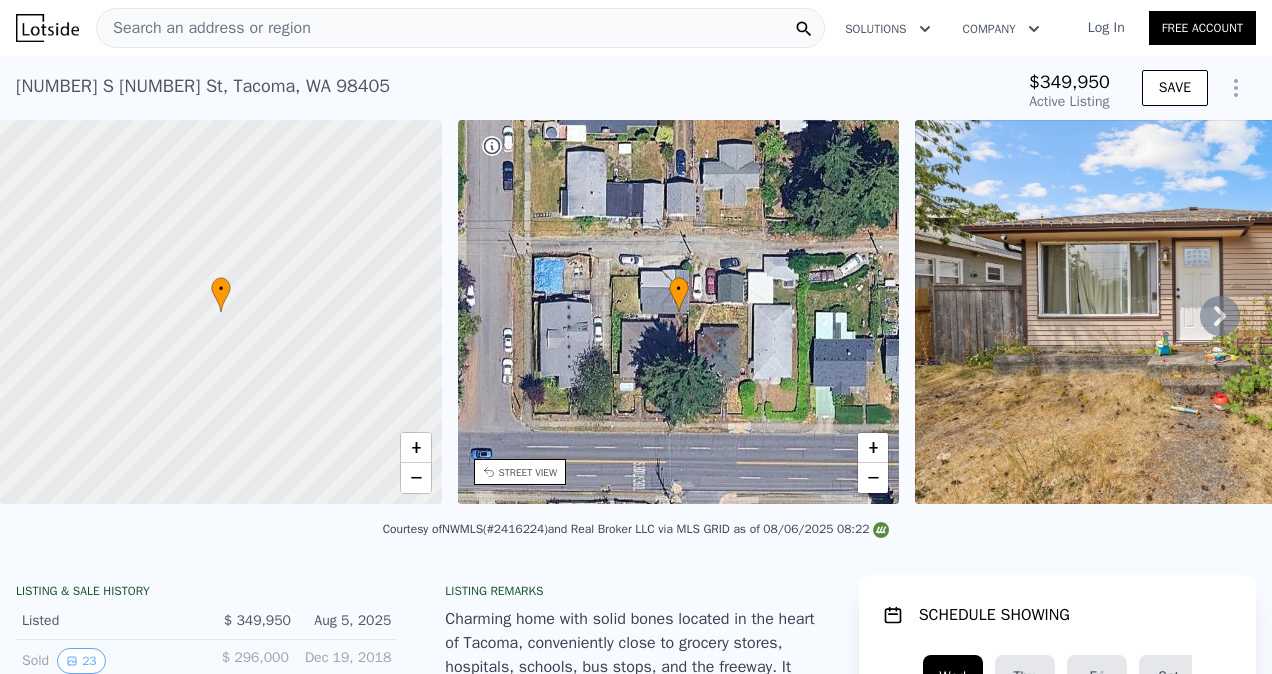 click 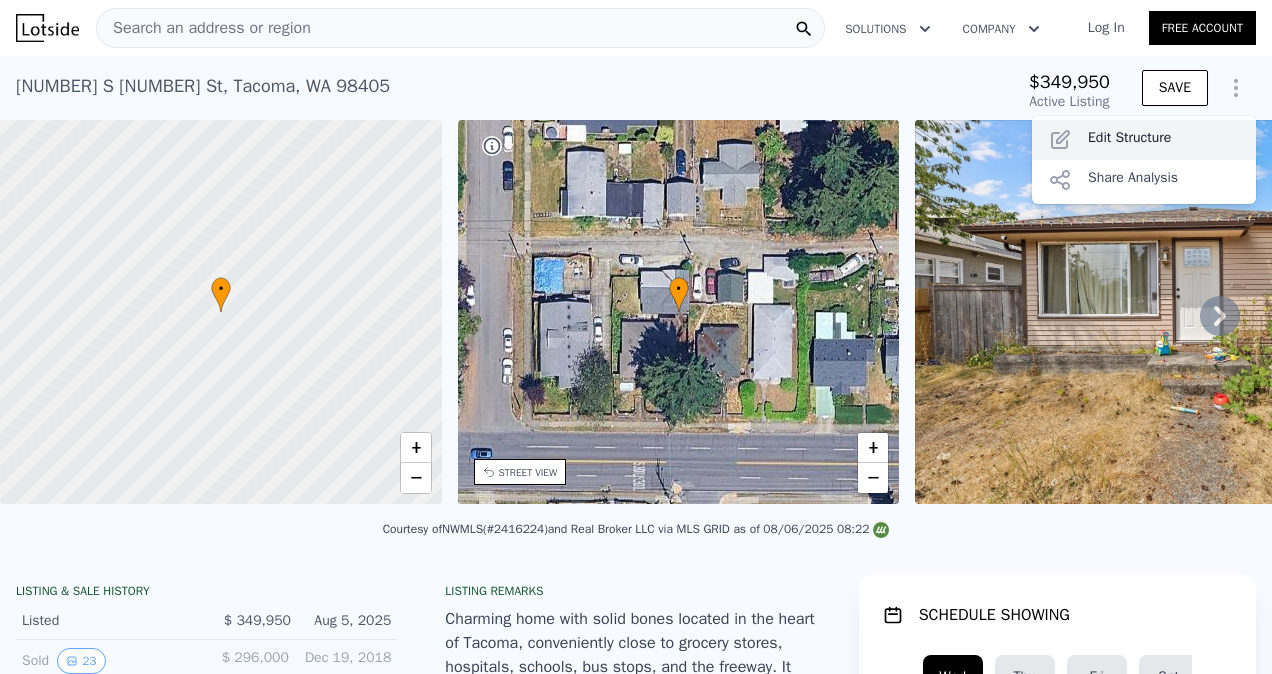 click on "Edit Structure" at bounding box center (1144, 140) 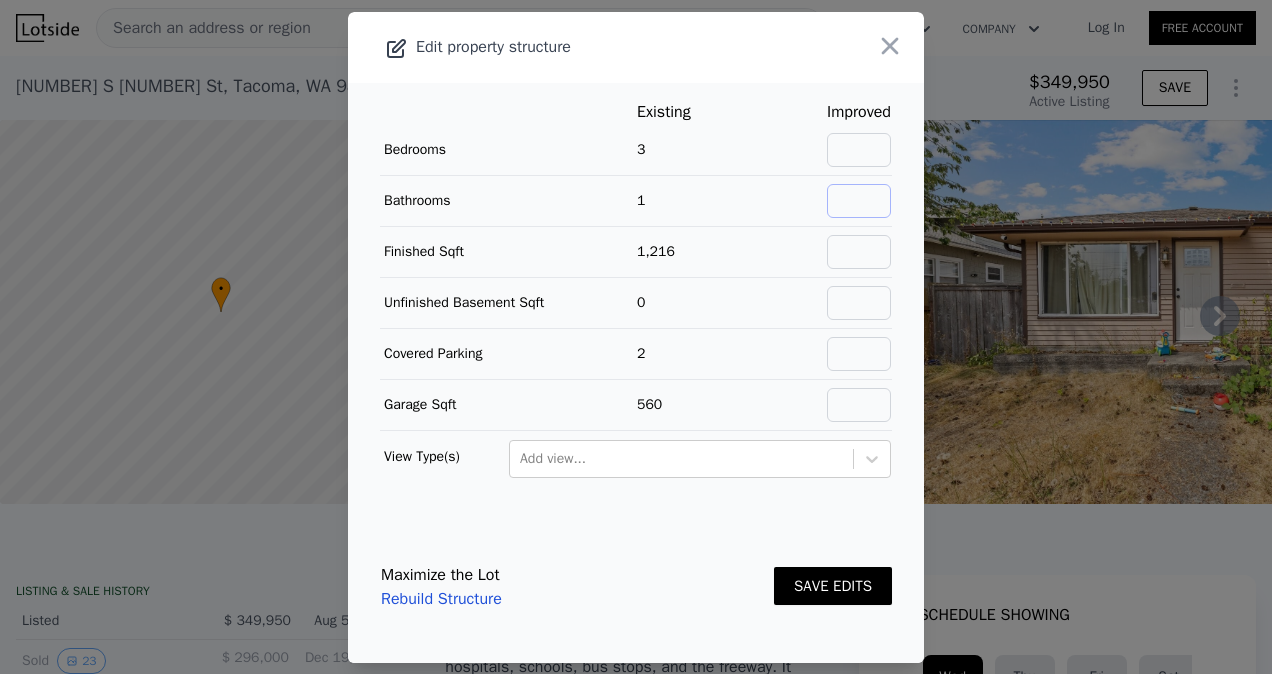 click at bounding box center (859, 201) 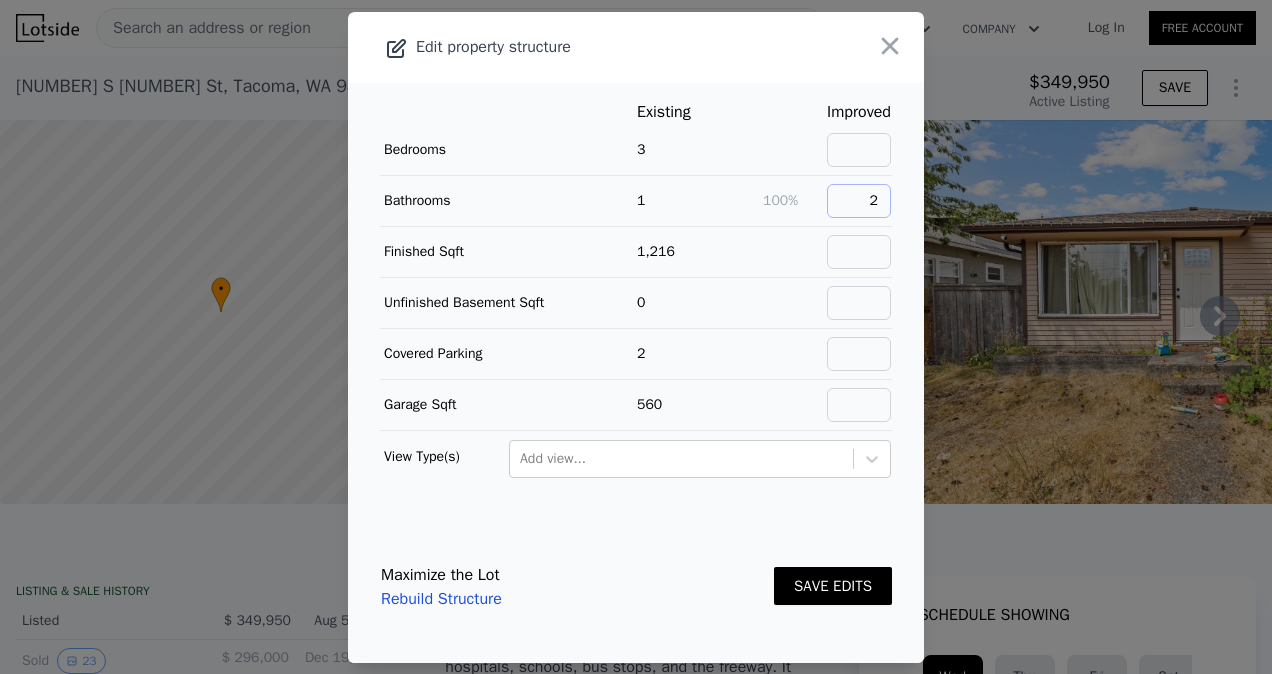 type on "2" 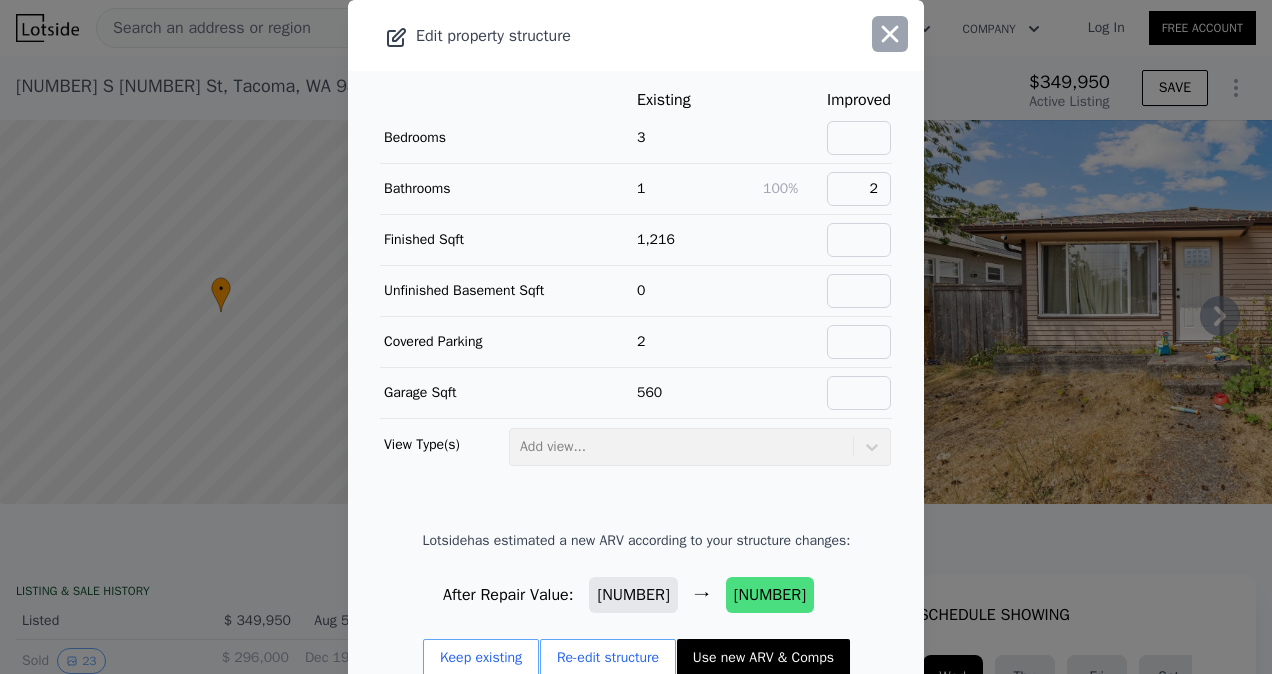 click 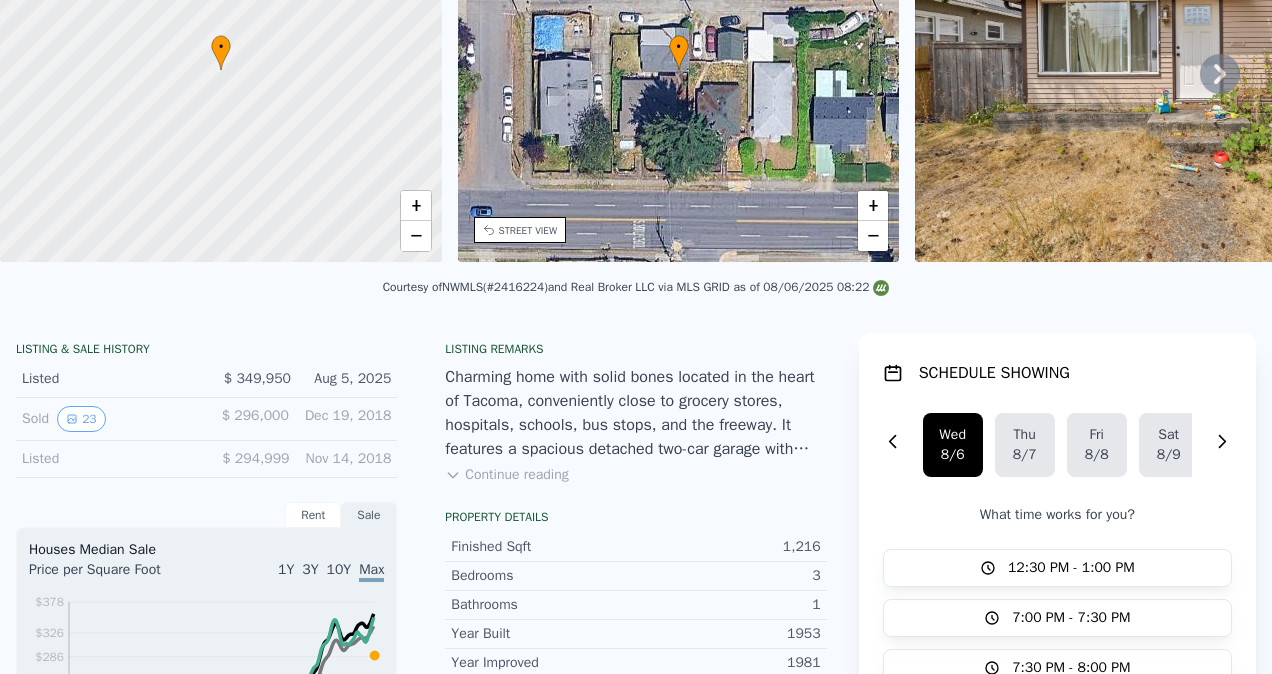 scroll, scrollTop: 0, scrollLeft: 0, axis: both 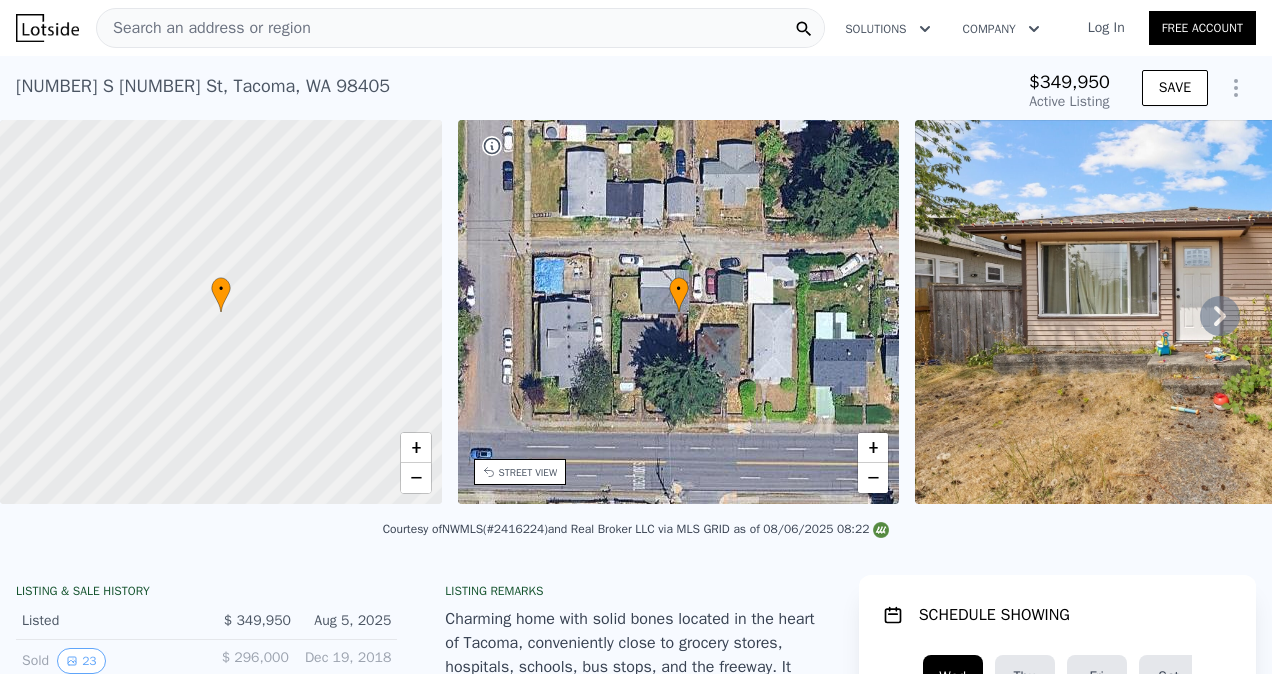 click on "Search an address or region" at bounding box center [460, 28] 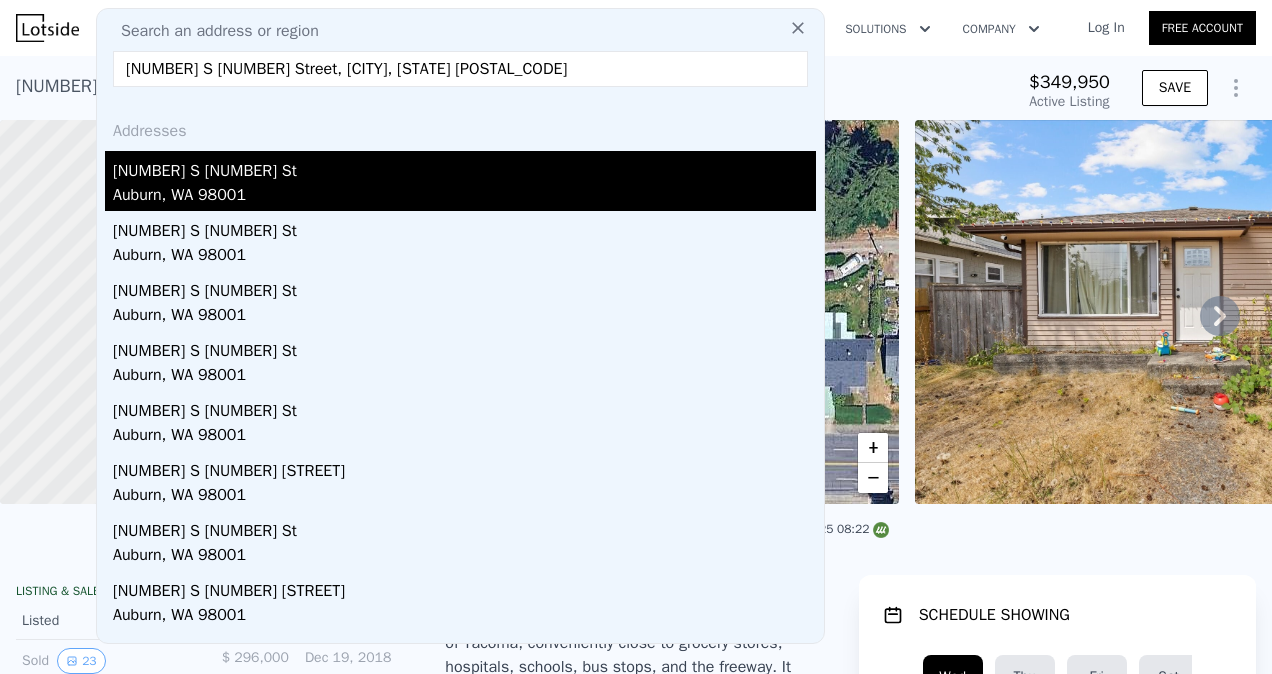 type on "[NUMBER] S [NUMBER] Street, [CITY], [STATE] [POSTAL_CODE]" 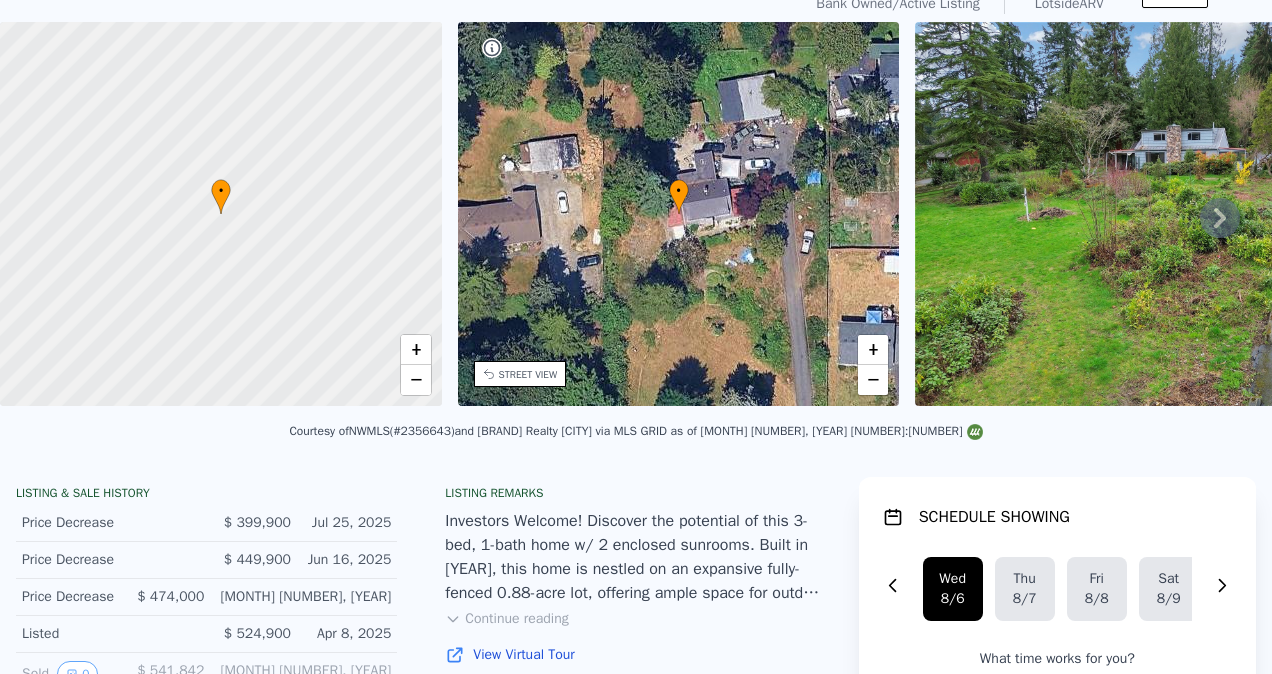 scroll, scrollTop: 0, scrollLeft: 0, axis: both 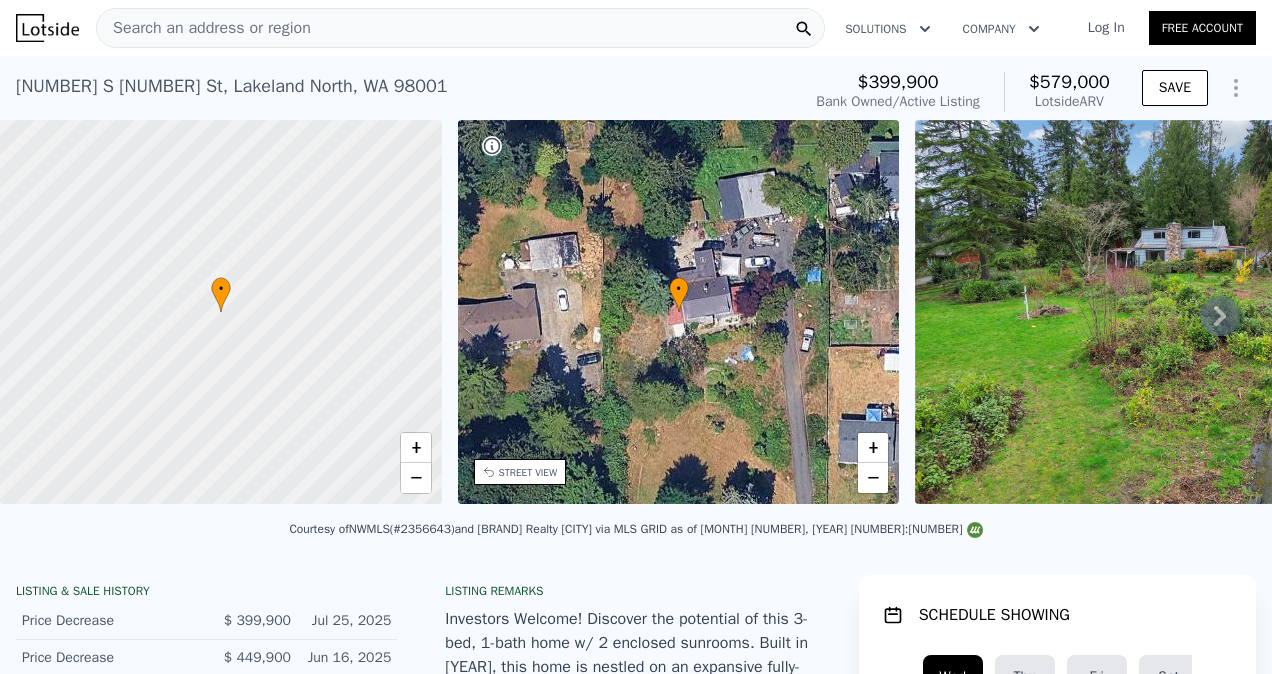 click 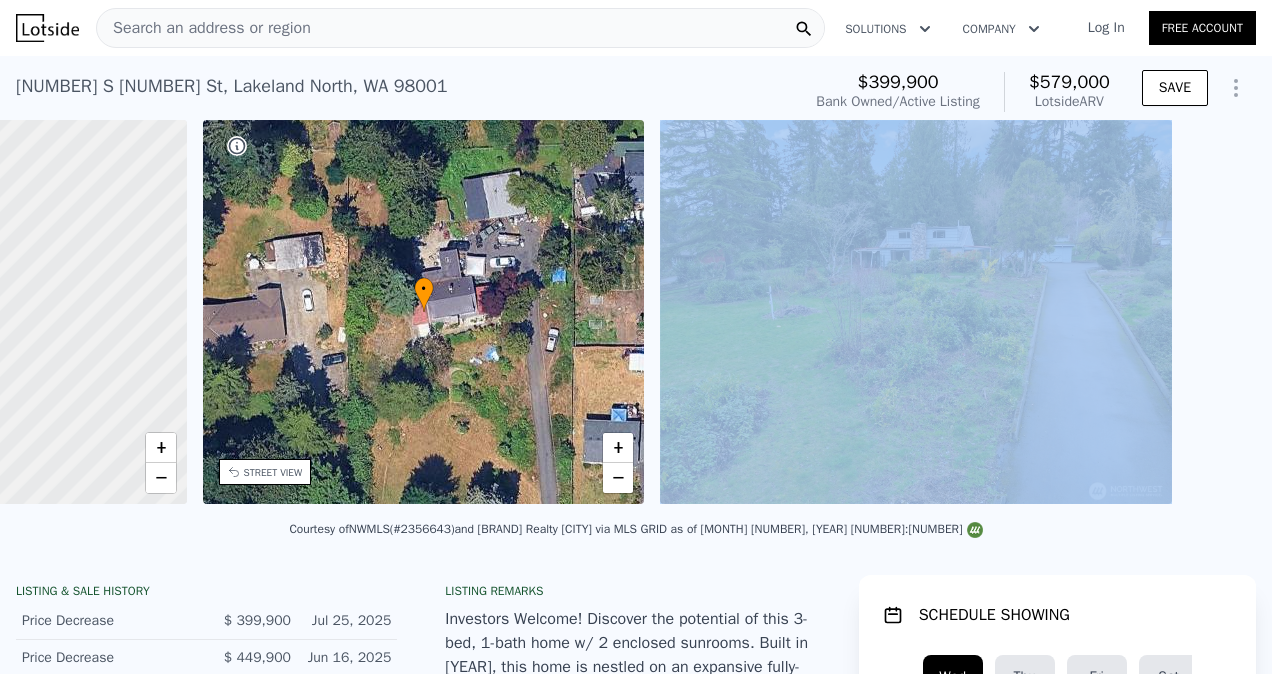 click at bounding box center (1409, 315) 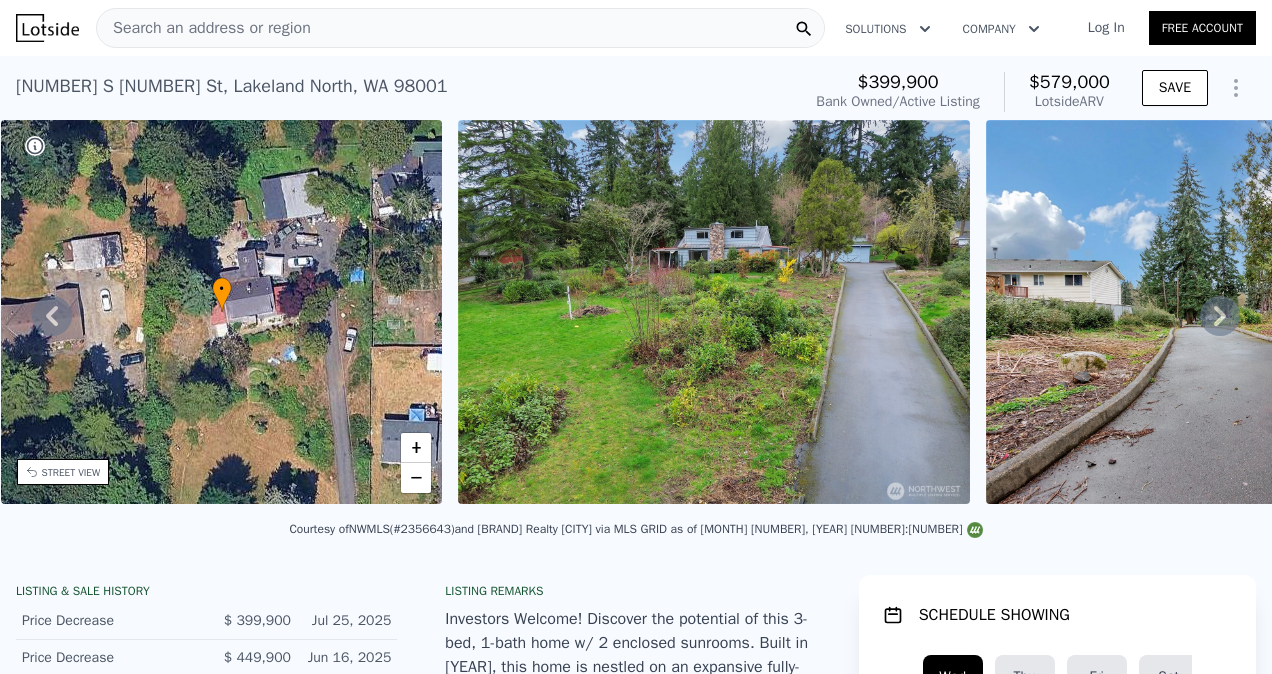 click 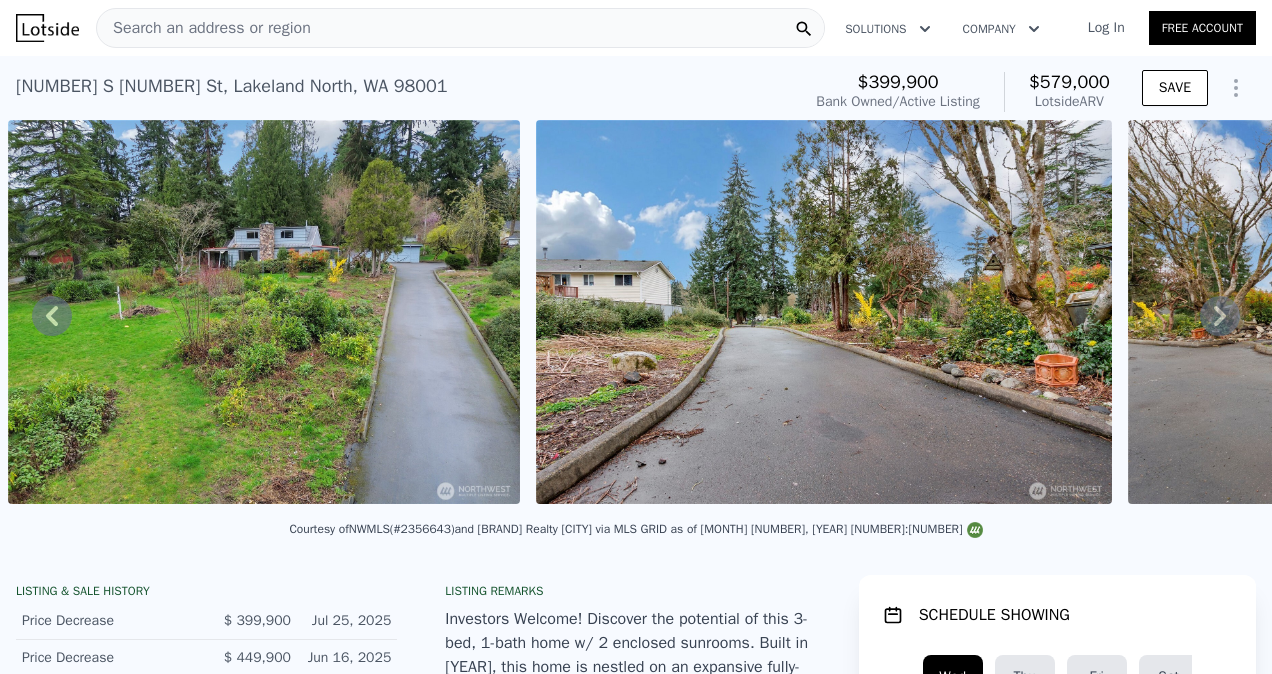 click 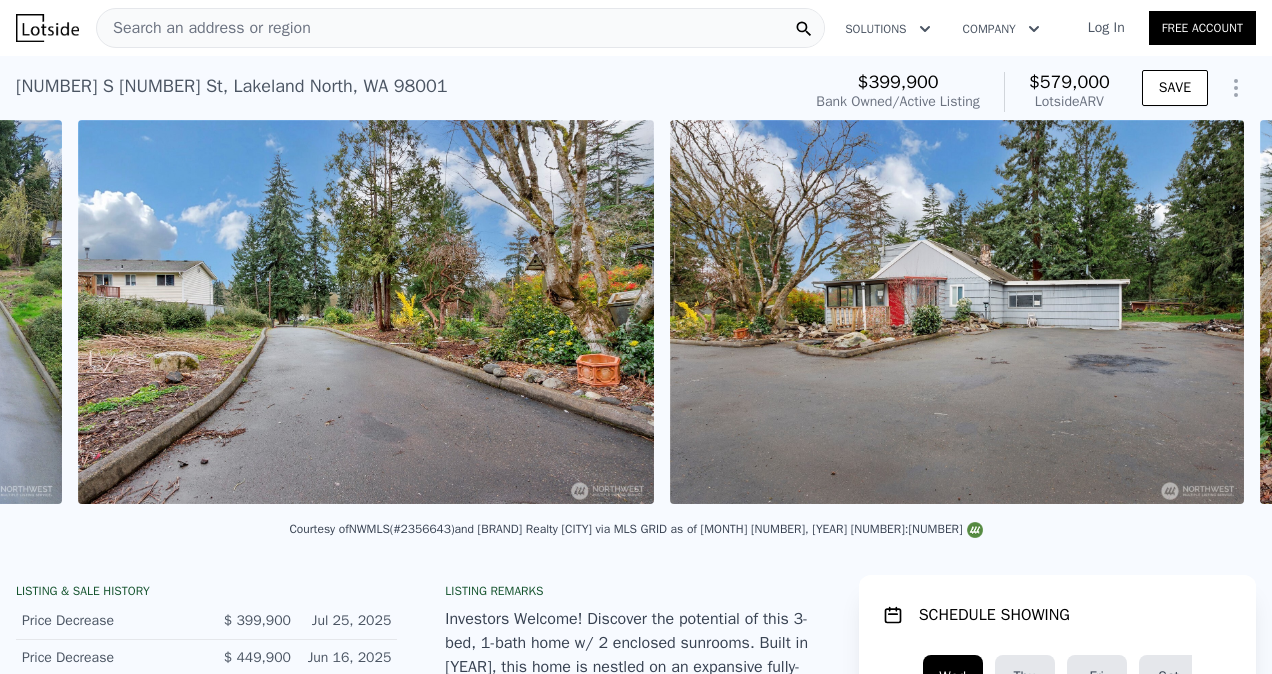 scroll, scrollTop: 0, scrollLeft: 1443, axis: horizontal 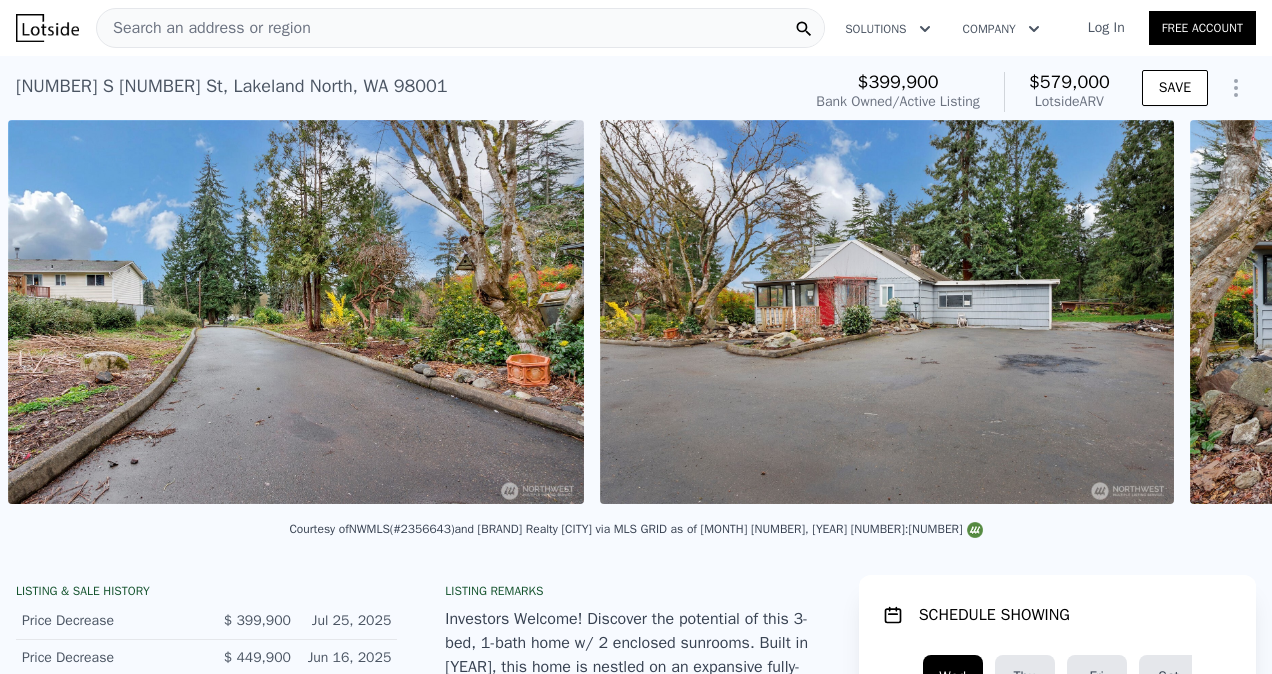 click on "•
+ −
•
+ − STREET VIEW Loading...   SATELLITE VIEW" at bounding box center (636, 315) 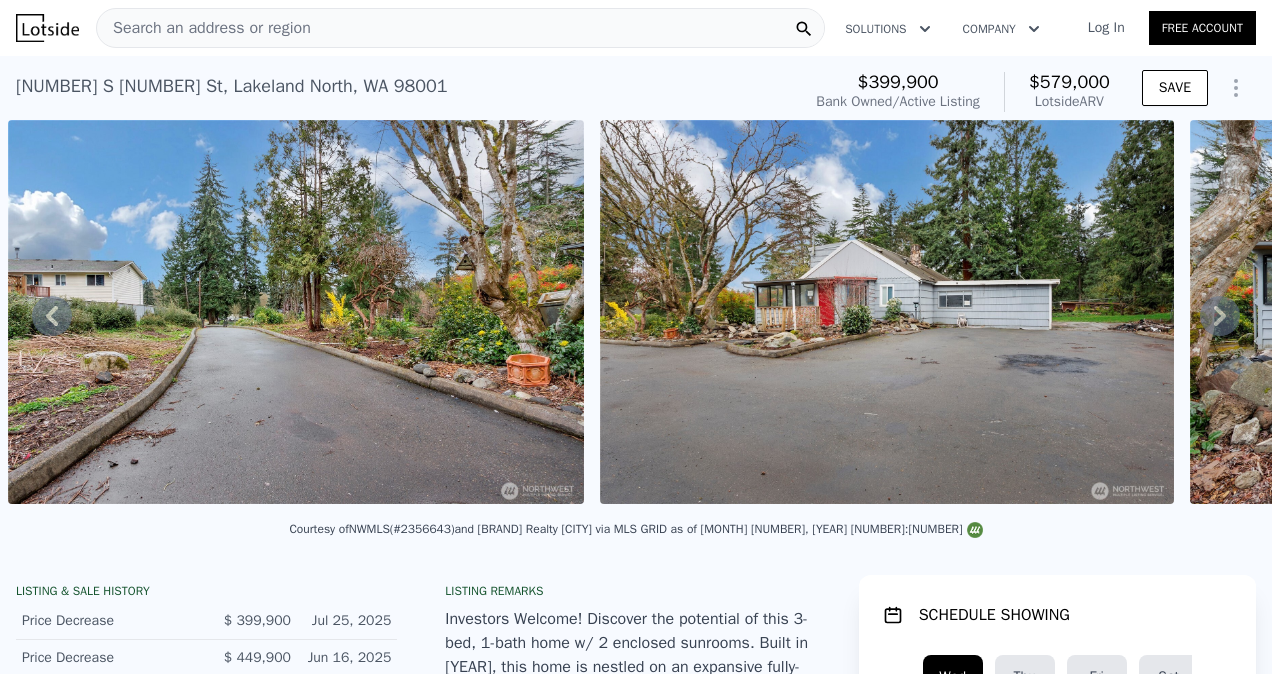 click 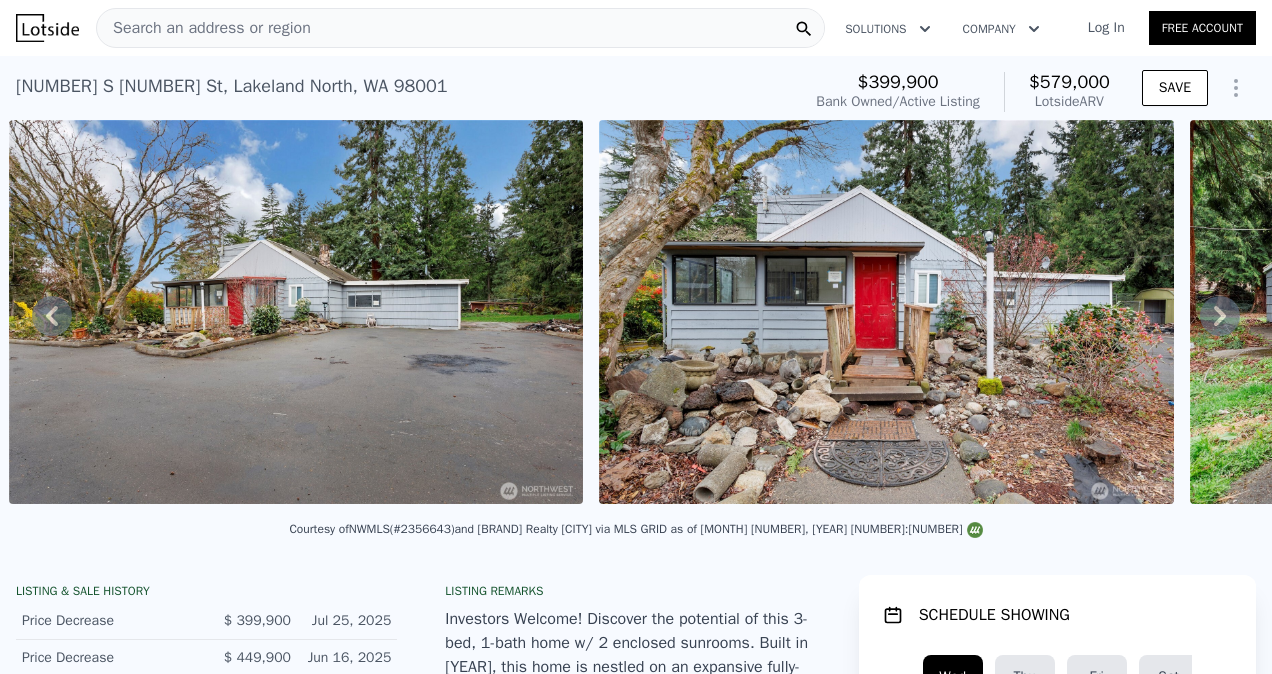 click 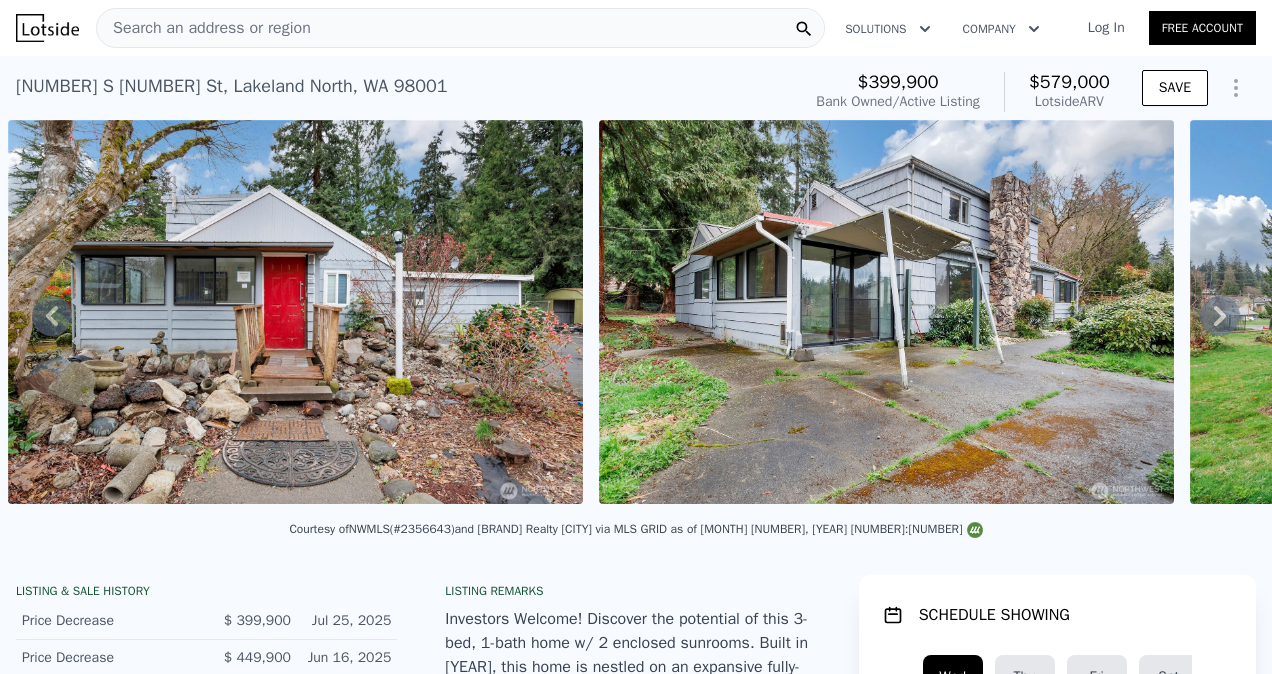 click 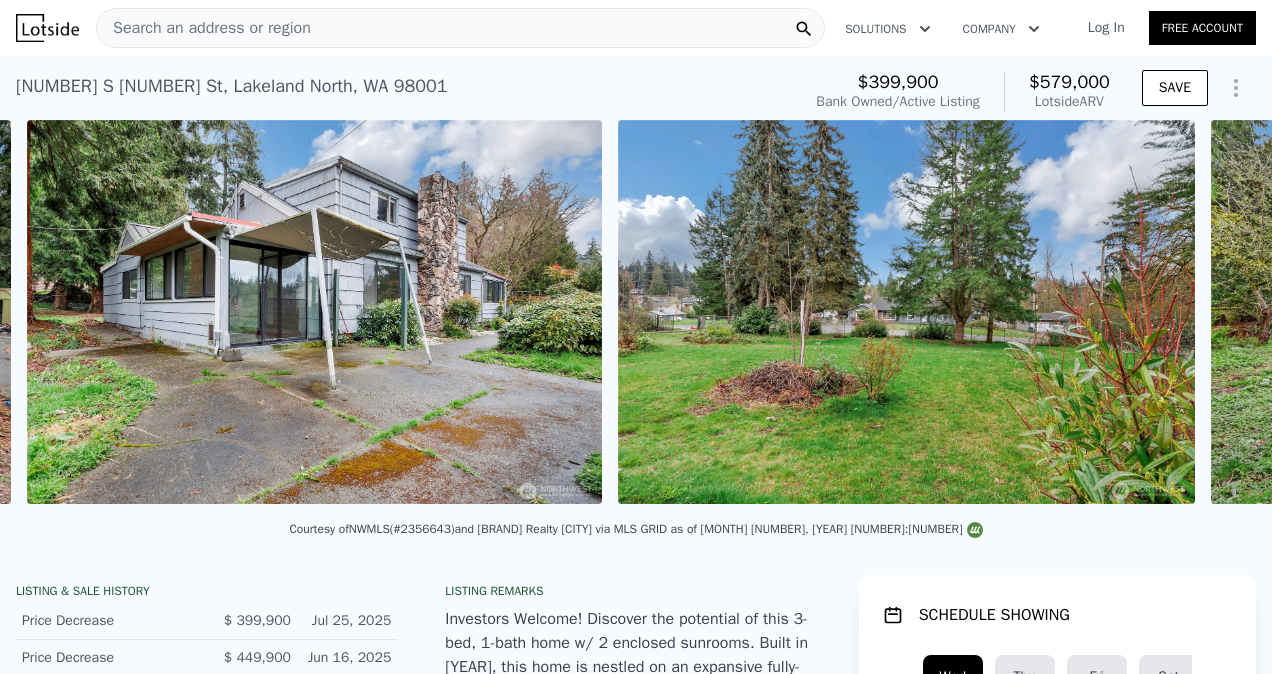 scroll, scrollTop: 0, scrollLeft: 3216, axis: horizontal 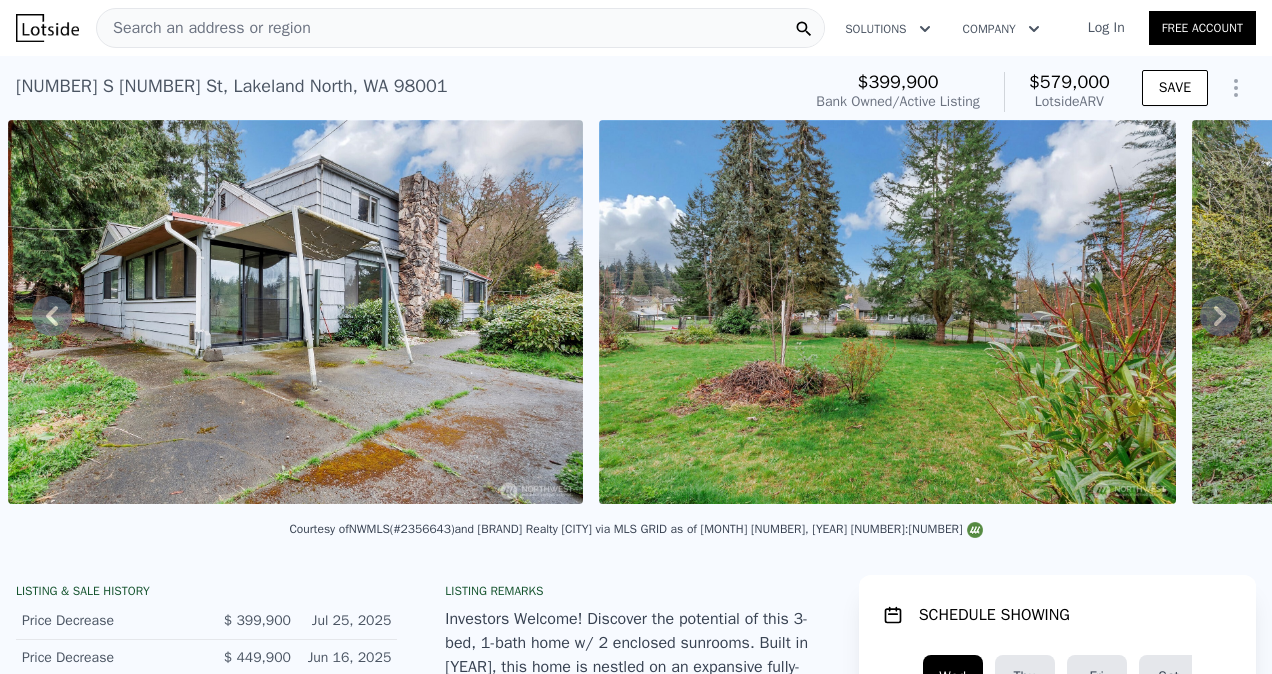 click 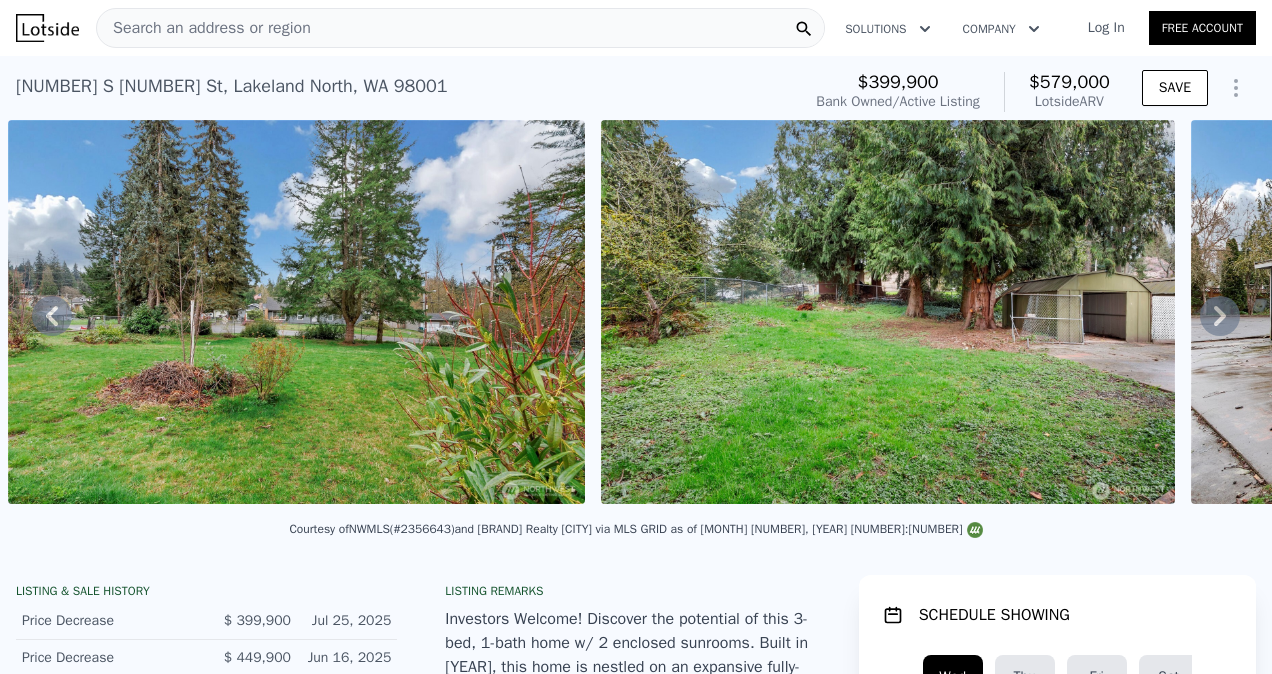 click 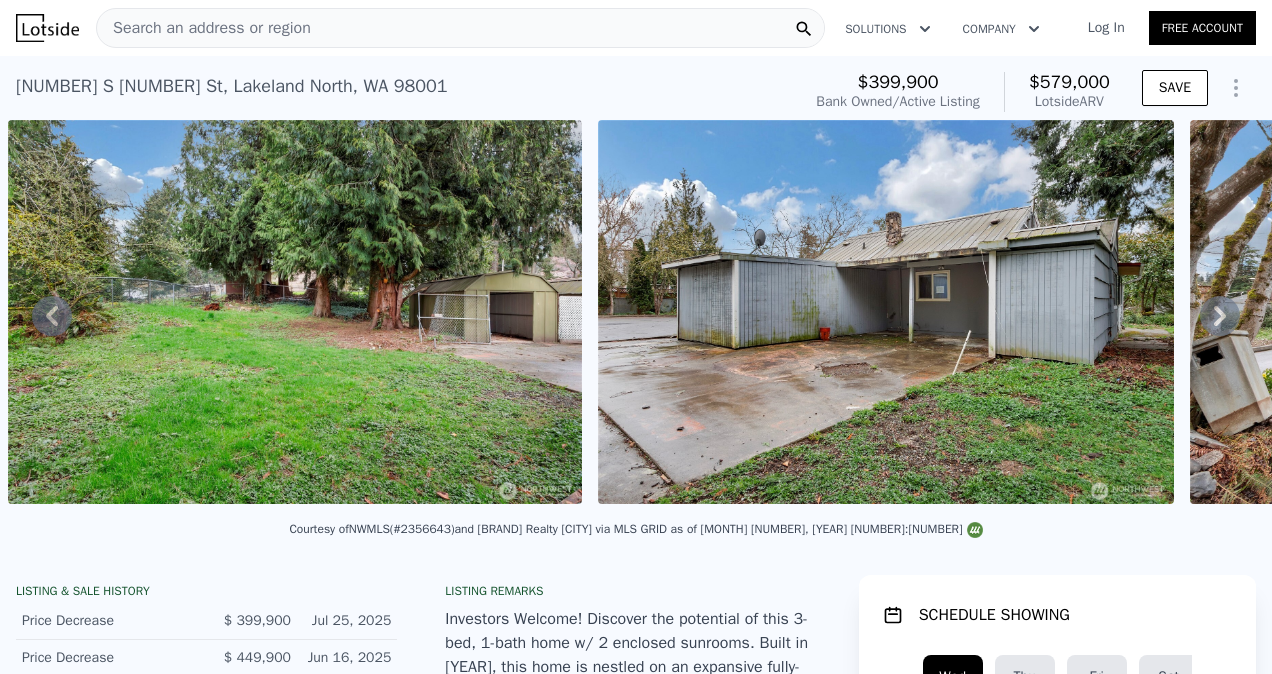 click 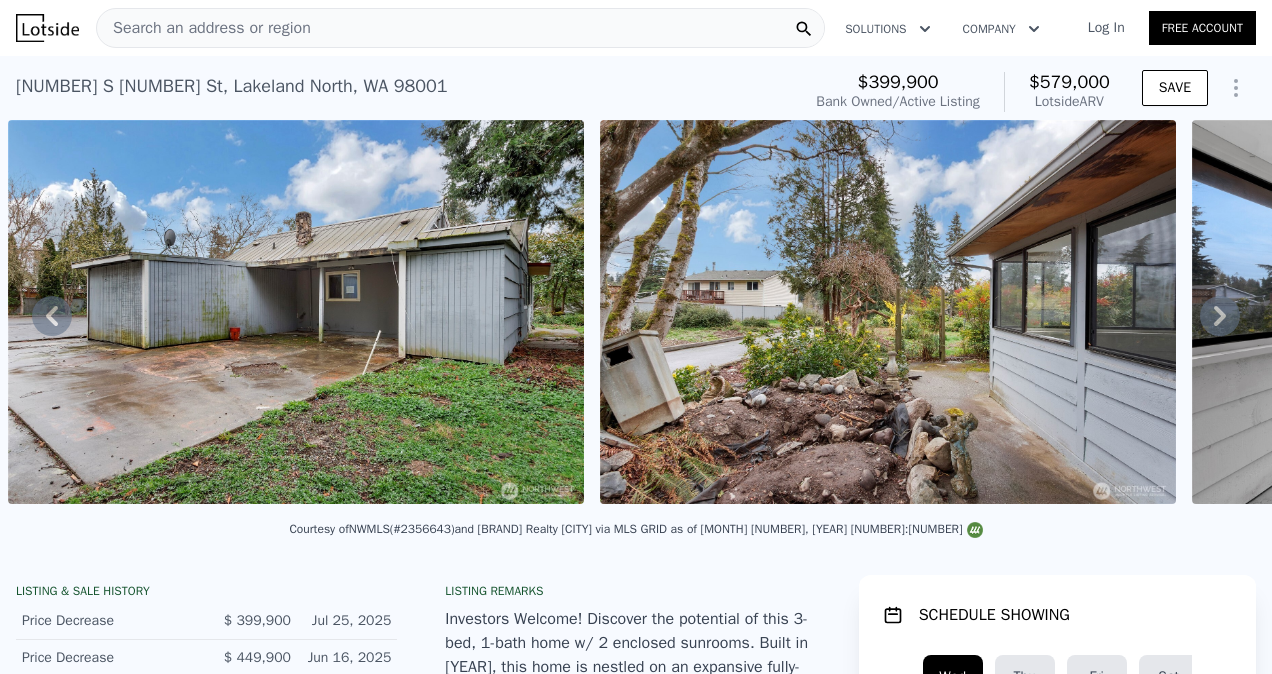 click 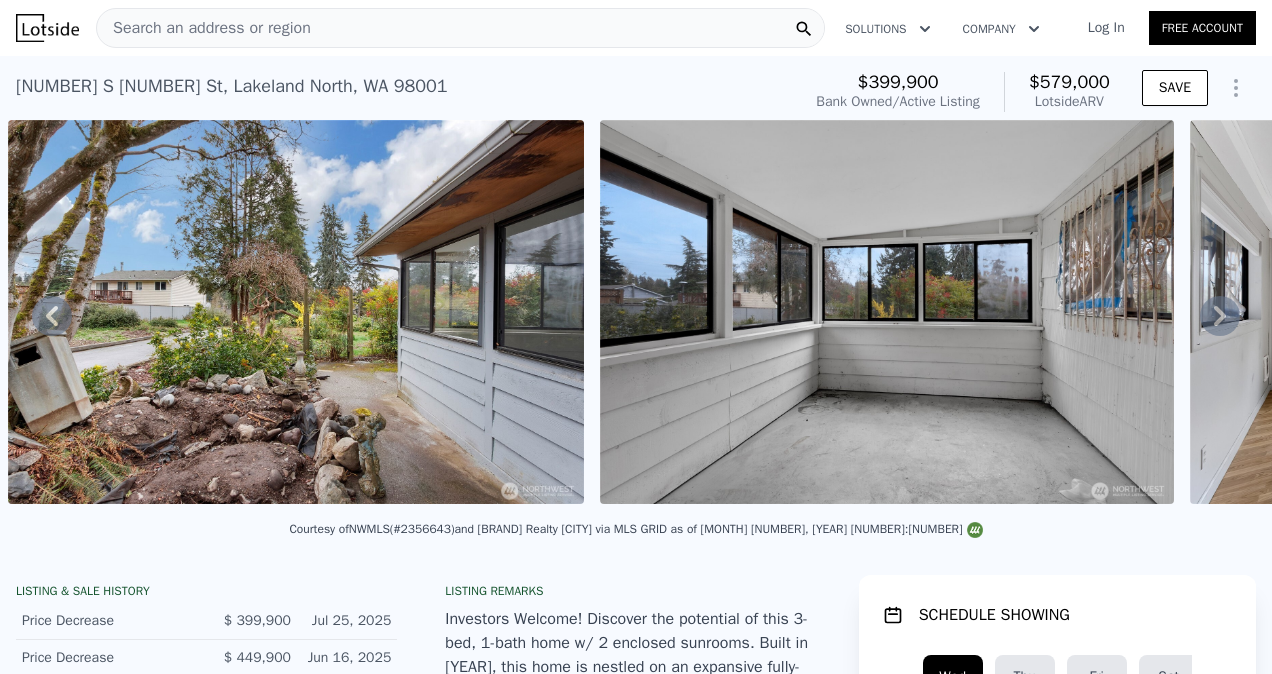 click 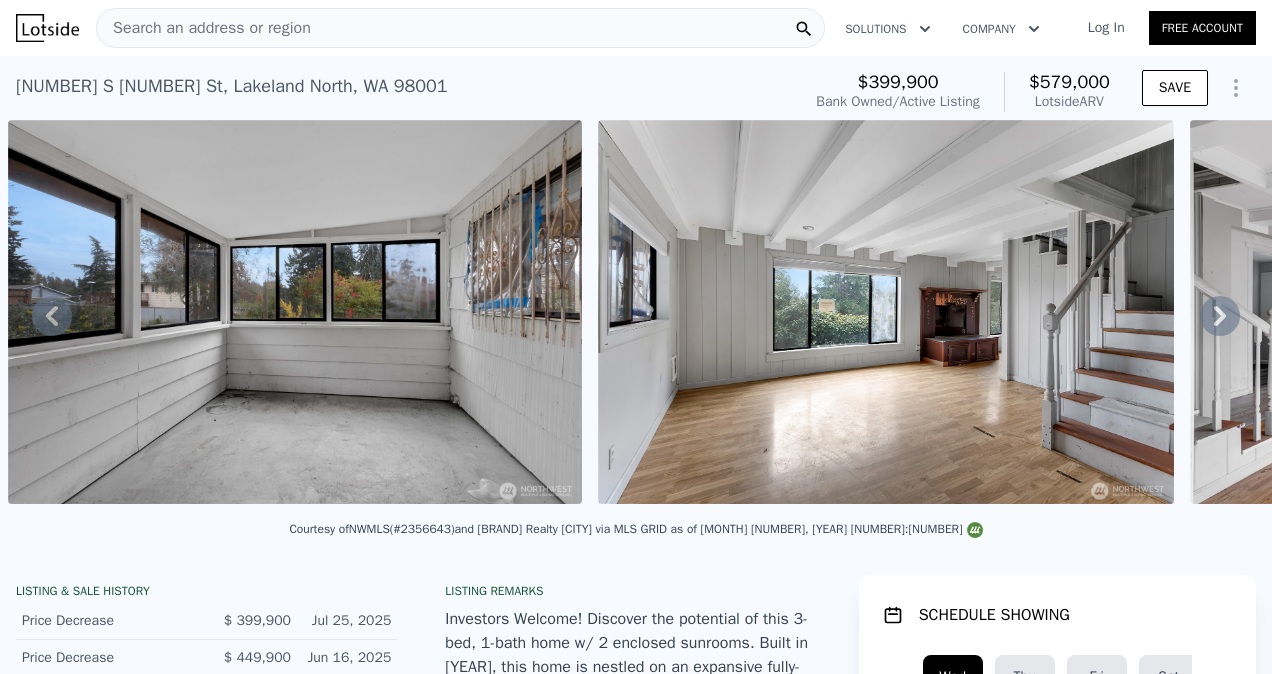 click 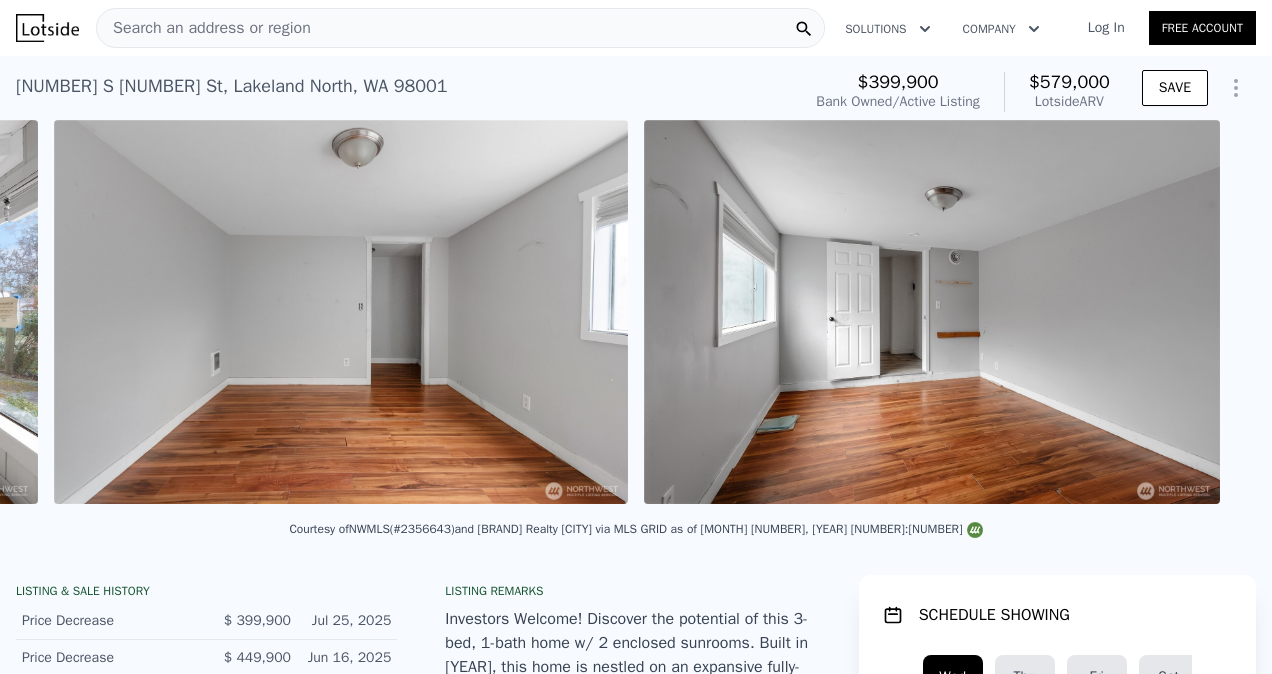 scroll, scrollTop: 0, scrollLeft: 7946, axis: horizontal 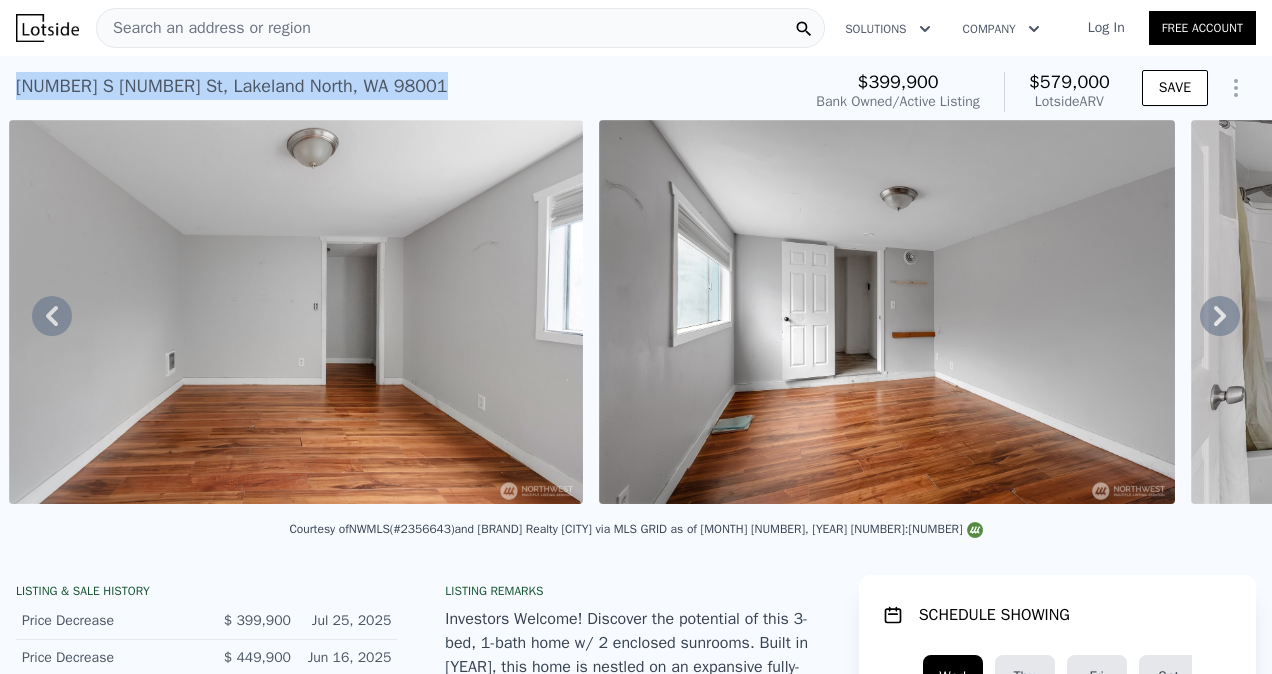 drag, startPoint x: 372, startPoint y: 83, endPoint x: 16, endPoint y: 90, distance: 356.06882 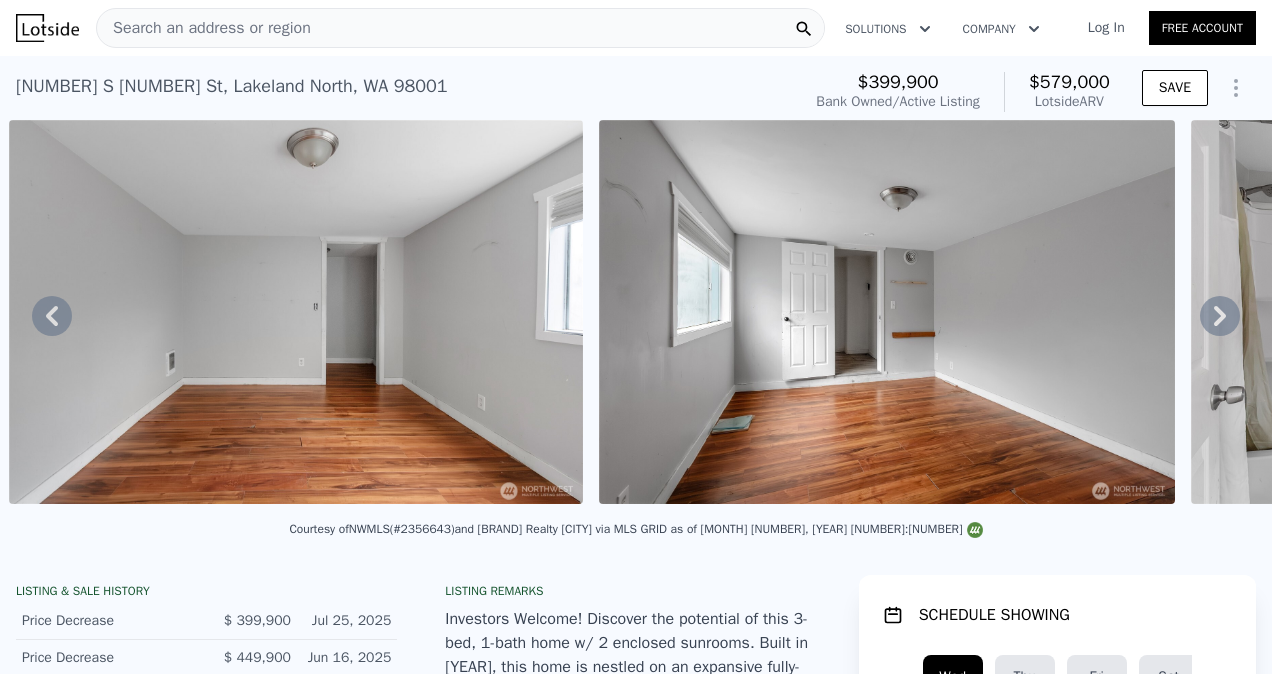 click on "Search an address or region" at bounding box center [460, 28] 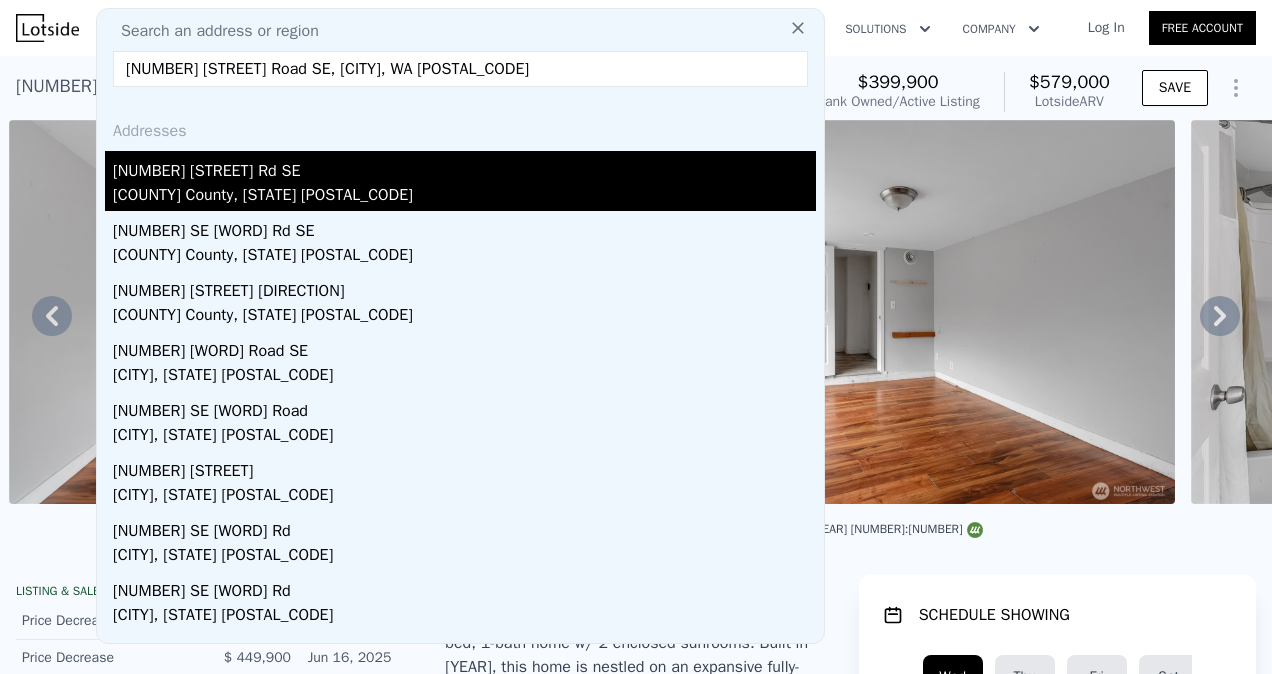 type on "[NUMBER] [STREET] Road SE, [CITY], WA [POSTAL_CODE]" 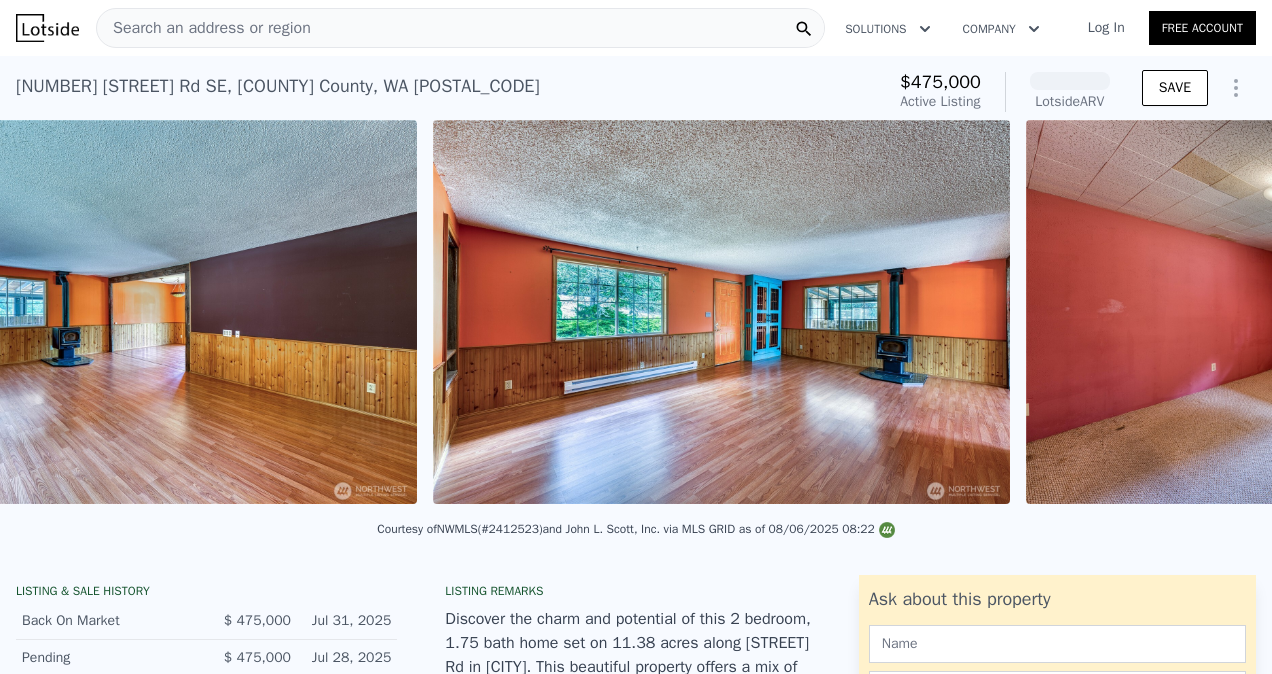 scroll, scrollTop: 0, scrollLeft: 7779, axis: horizontal 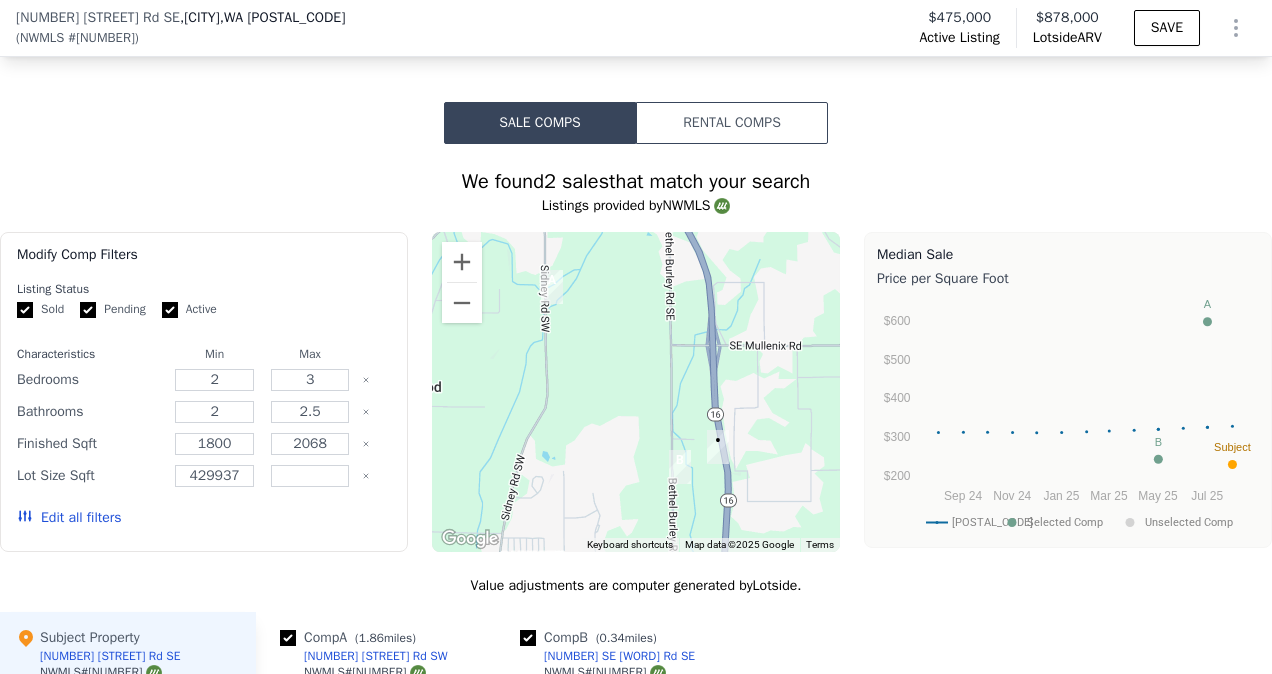 click on "Edit all filters" at bounding box center (69, 518) 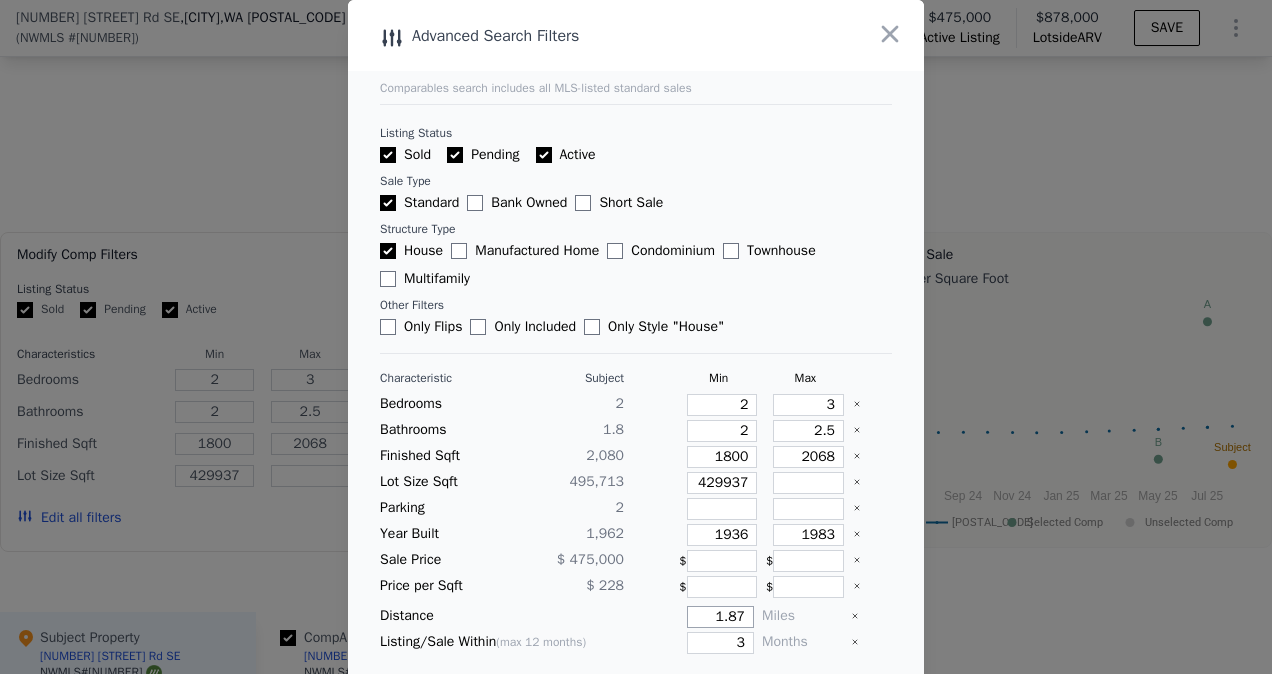click on "1.87" at bounding box center (720, 617) 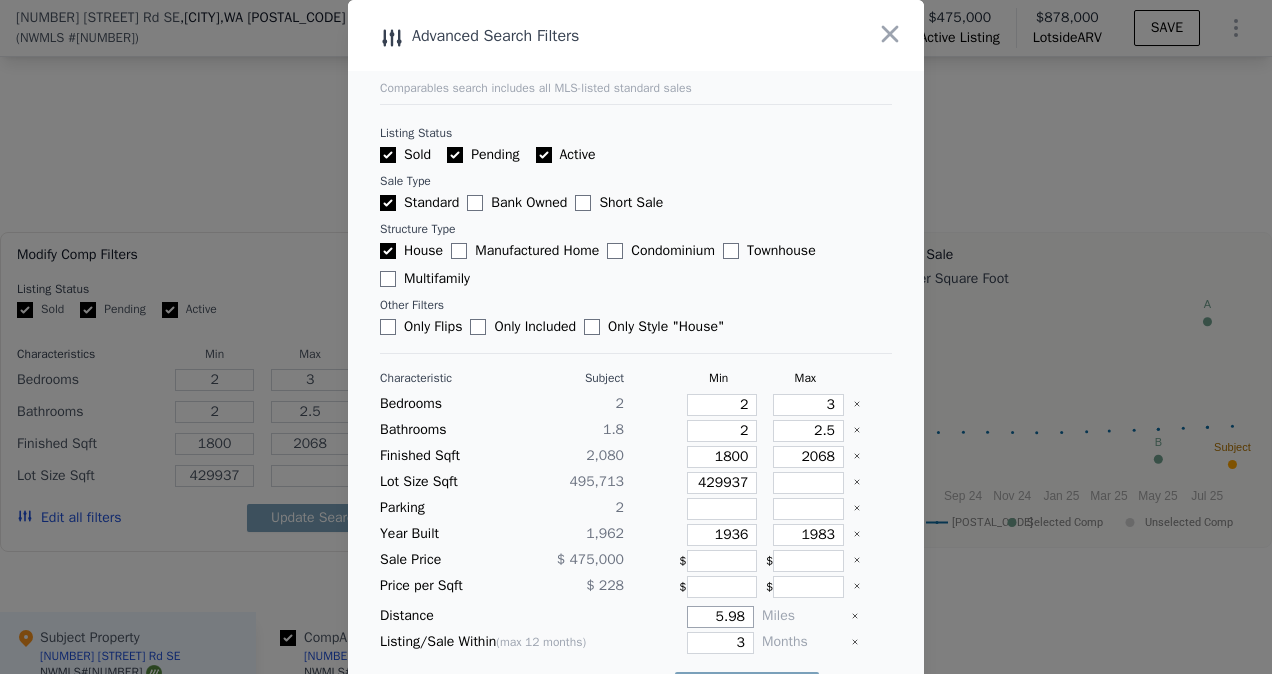 scroll, scrollTop: 44, scrollLeft: 0, axis: vertical 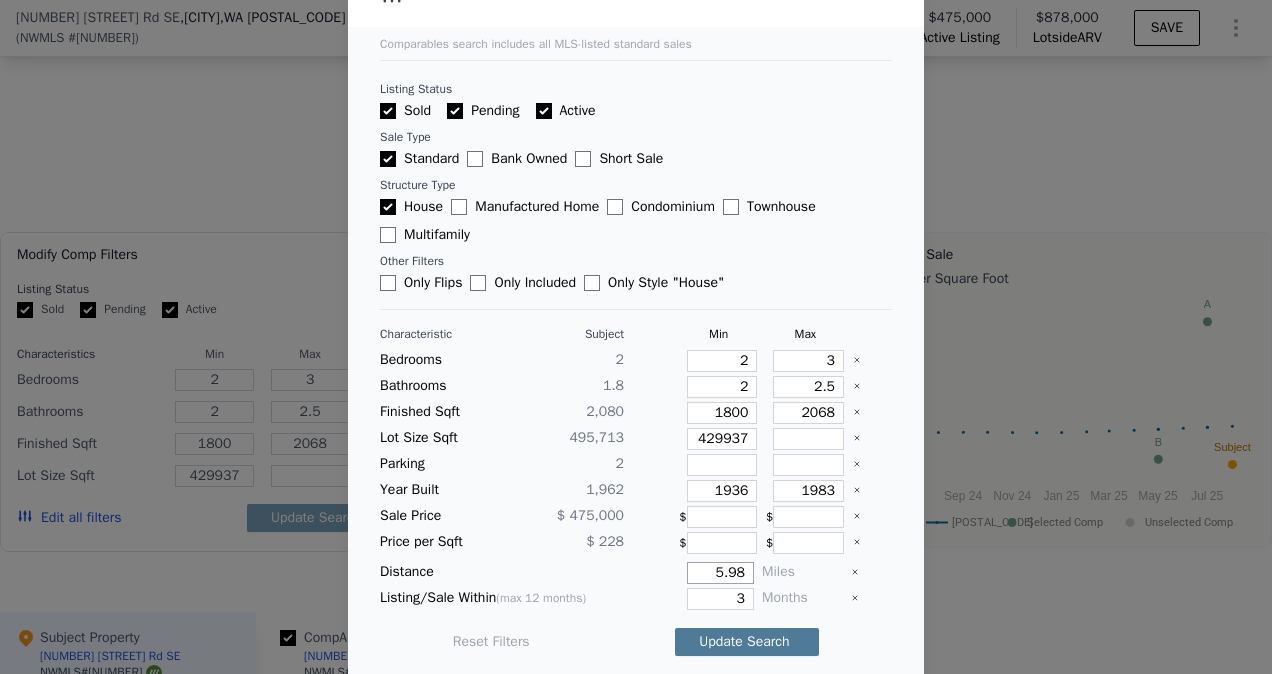 type on "5.98" 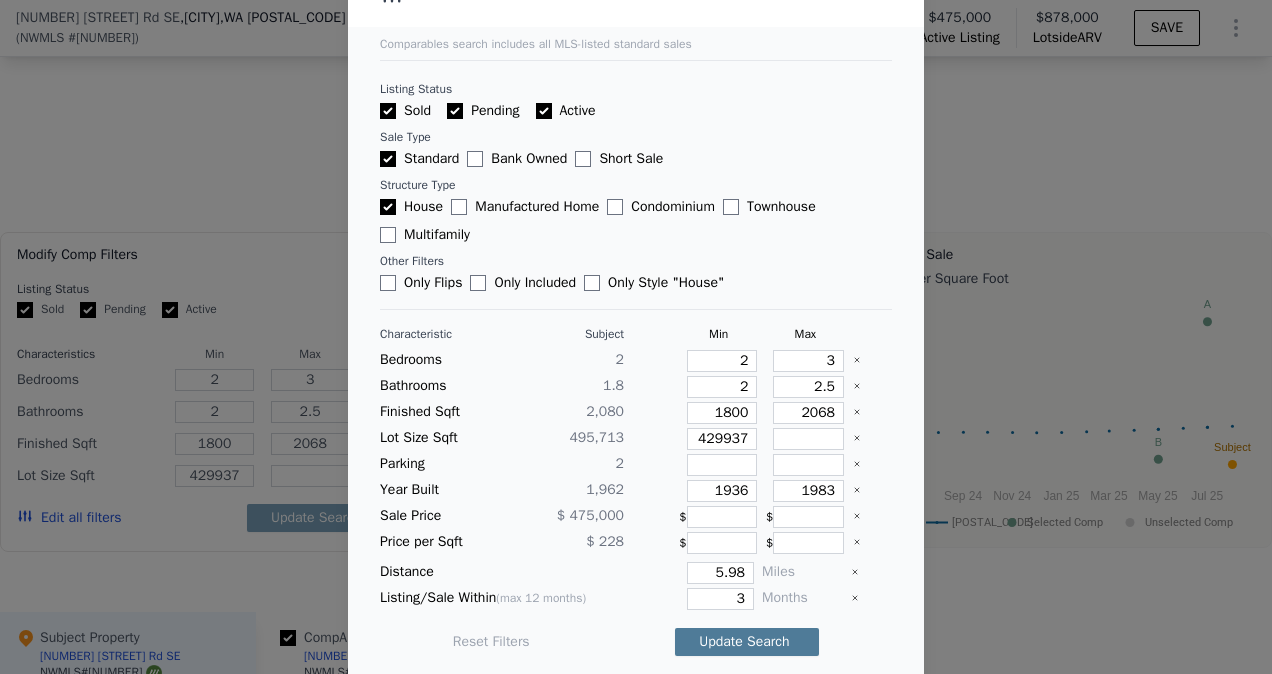 click on "Update Search" at bounding box center (747, 642) 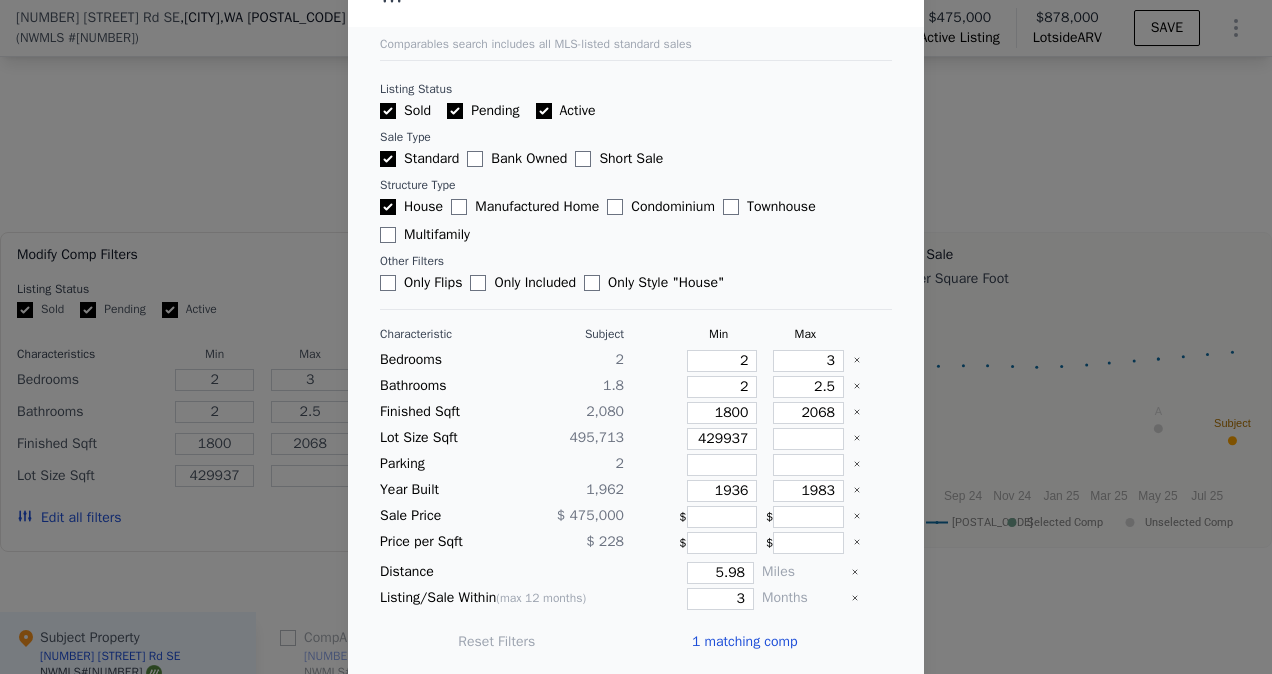 click at bounding box center [636, 337] 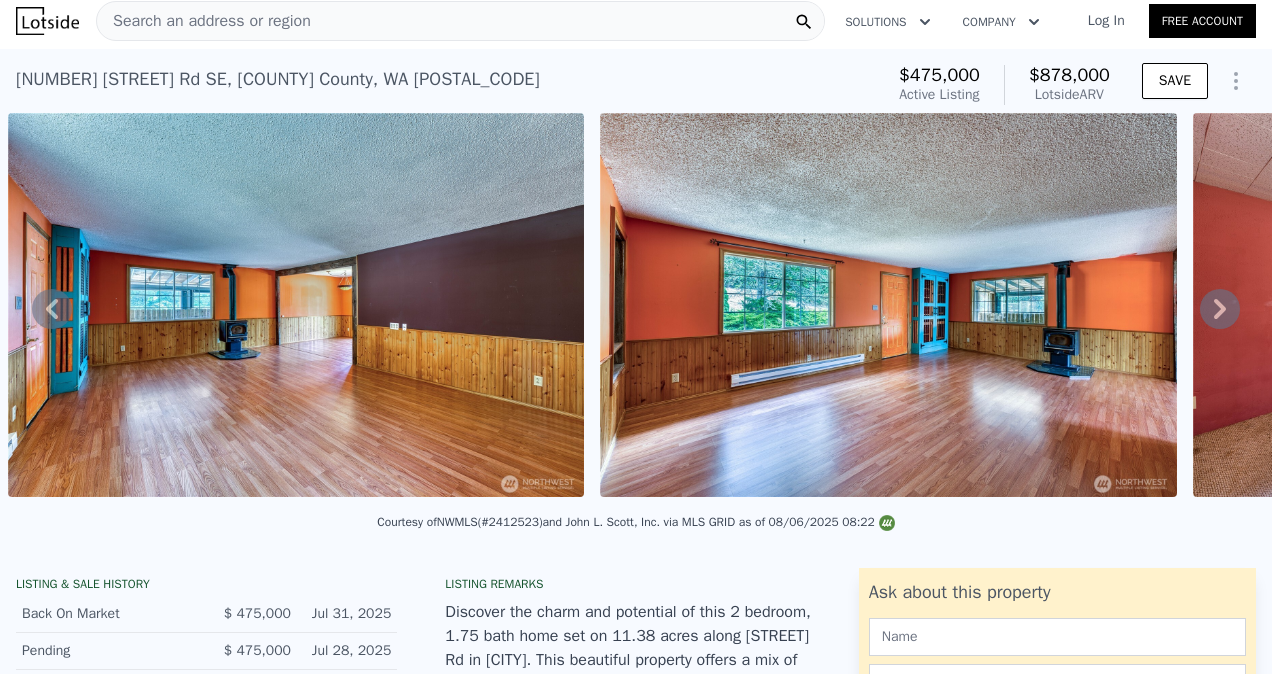 scroll, scrollTop: 0, scrollLeft: 0, axis: both 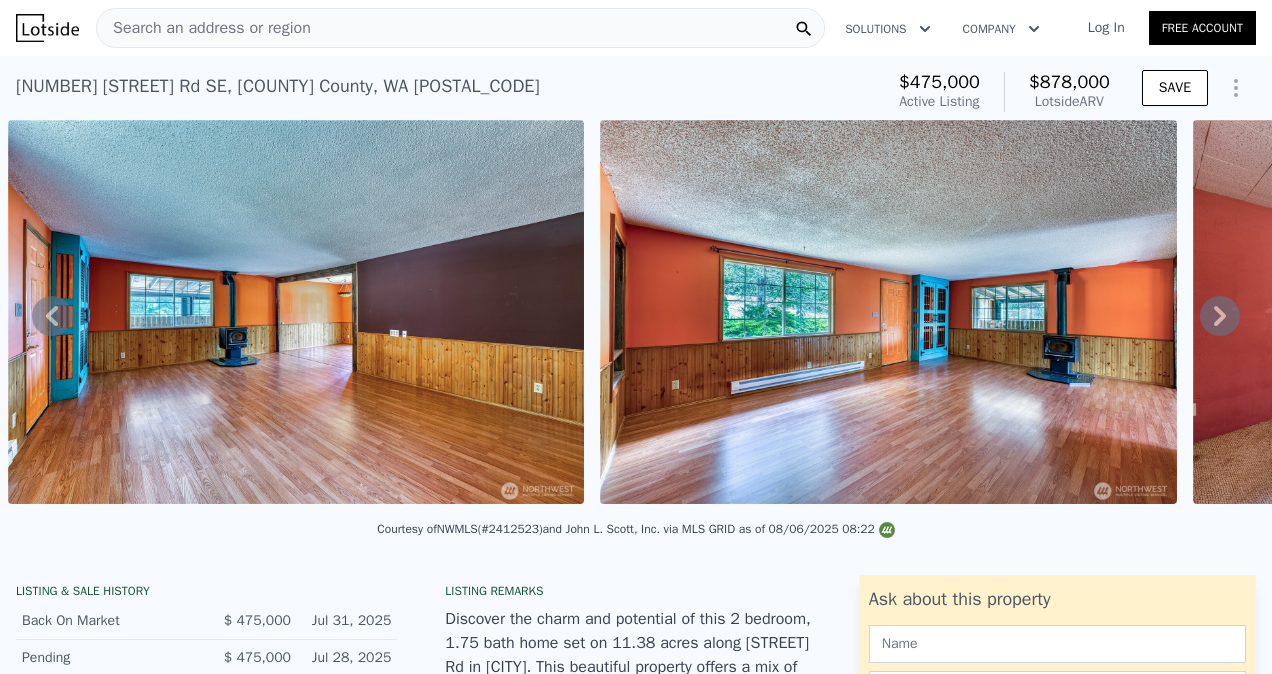 click 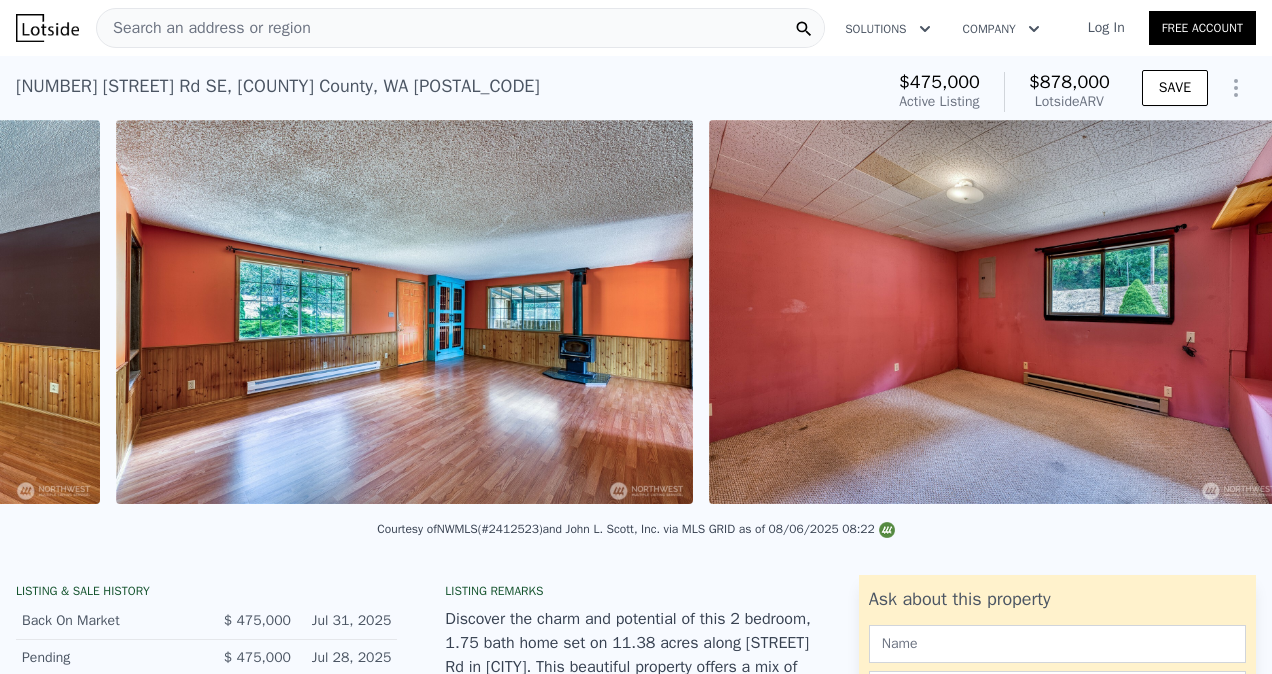 click at bounding box center (997, 312) 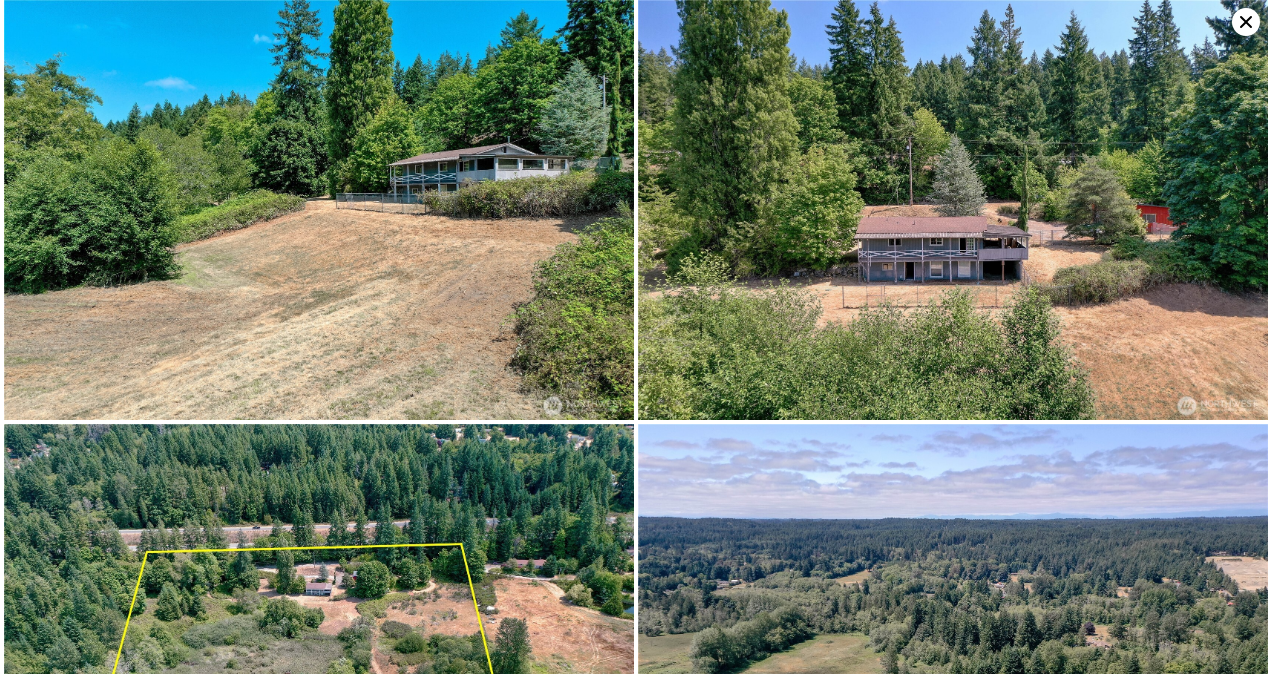 scroll, scrollTop: 0, scrollLeft: 8367, axis: horizontal 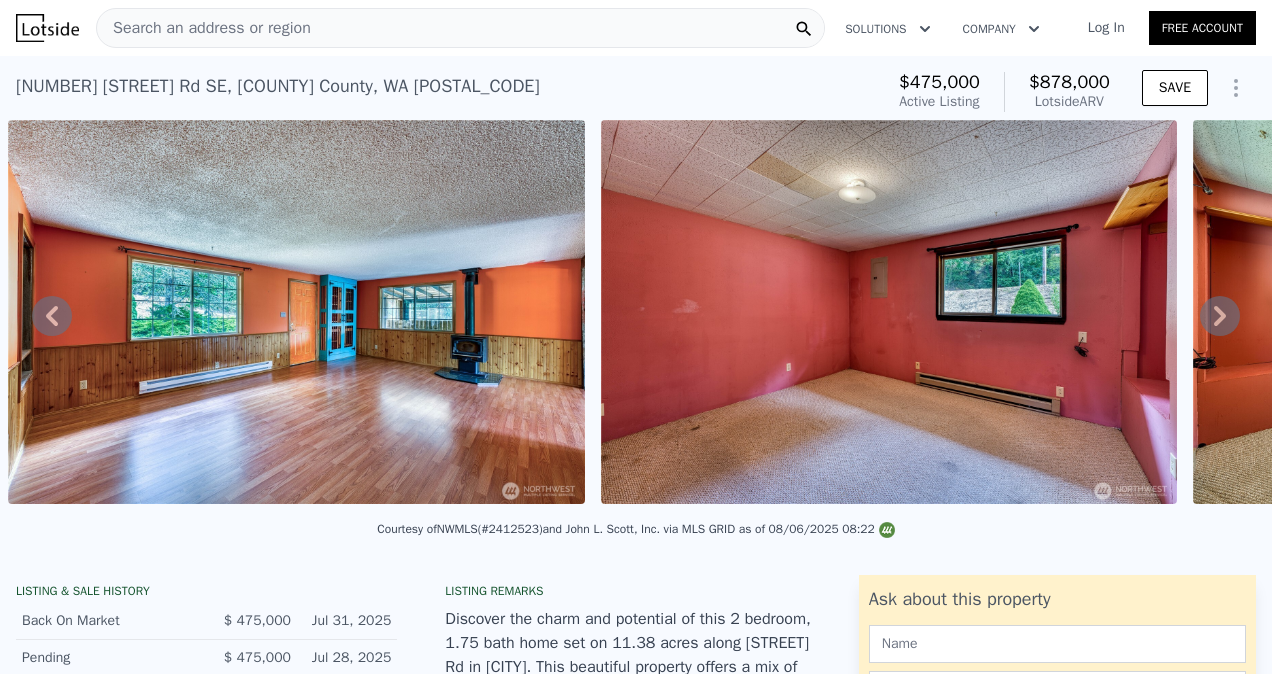 checkbox on "true" 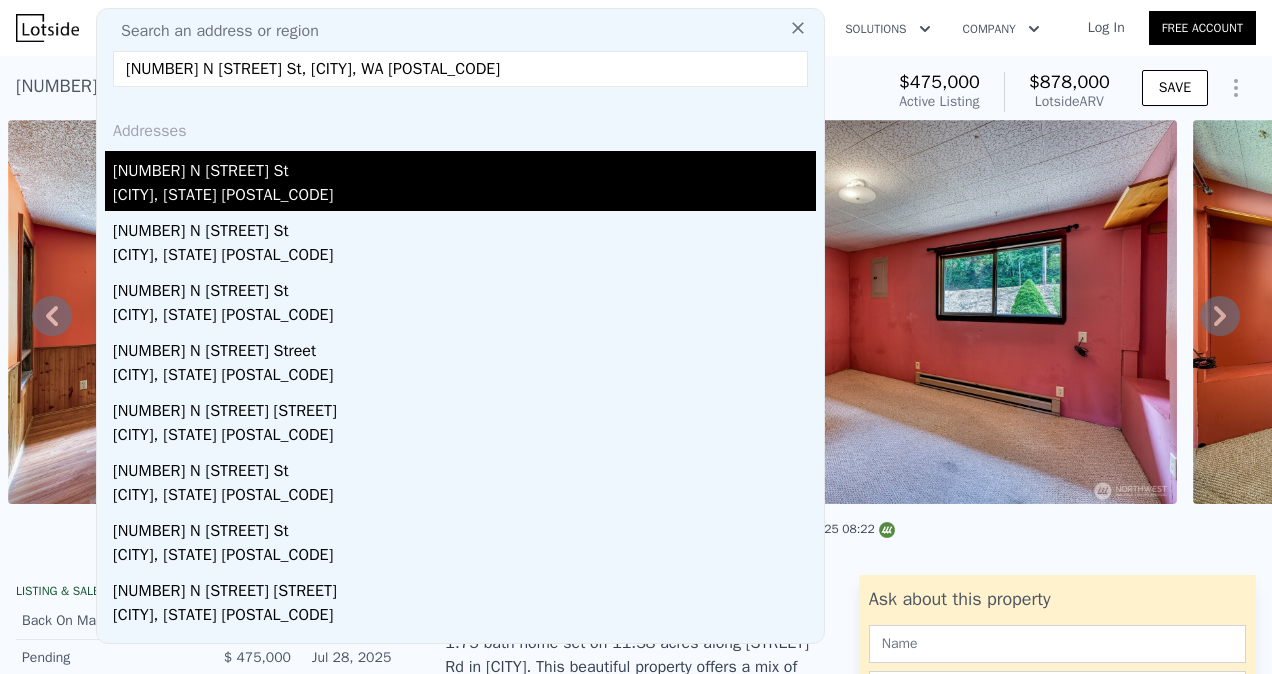 type on "[NUMBER] N [STREET] St, [CITY], WA [POSTAL_CODE]" 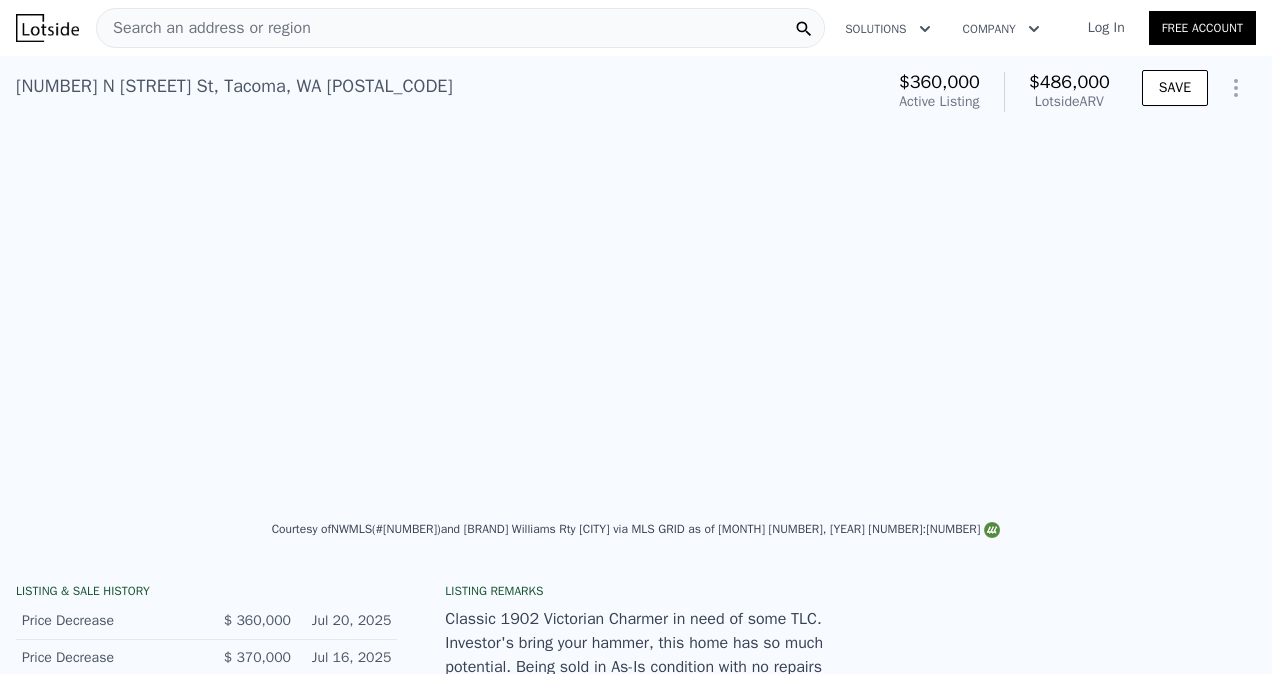 scroll, scrollTop: 0, scrollLeft: 8236, axis: horizontal 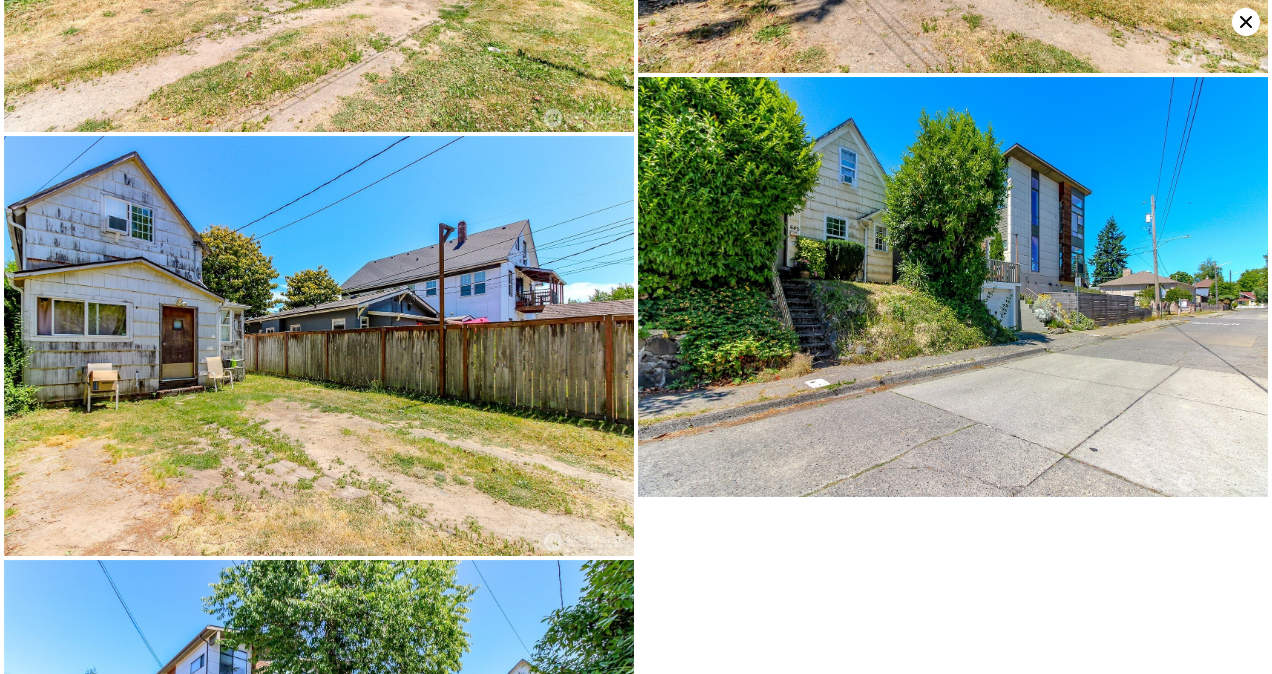 click 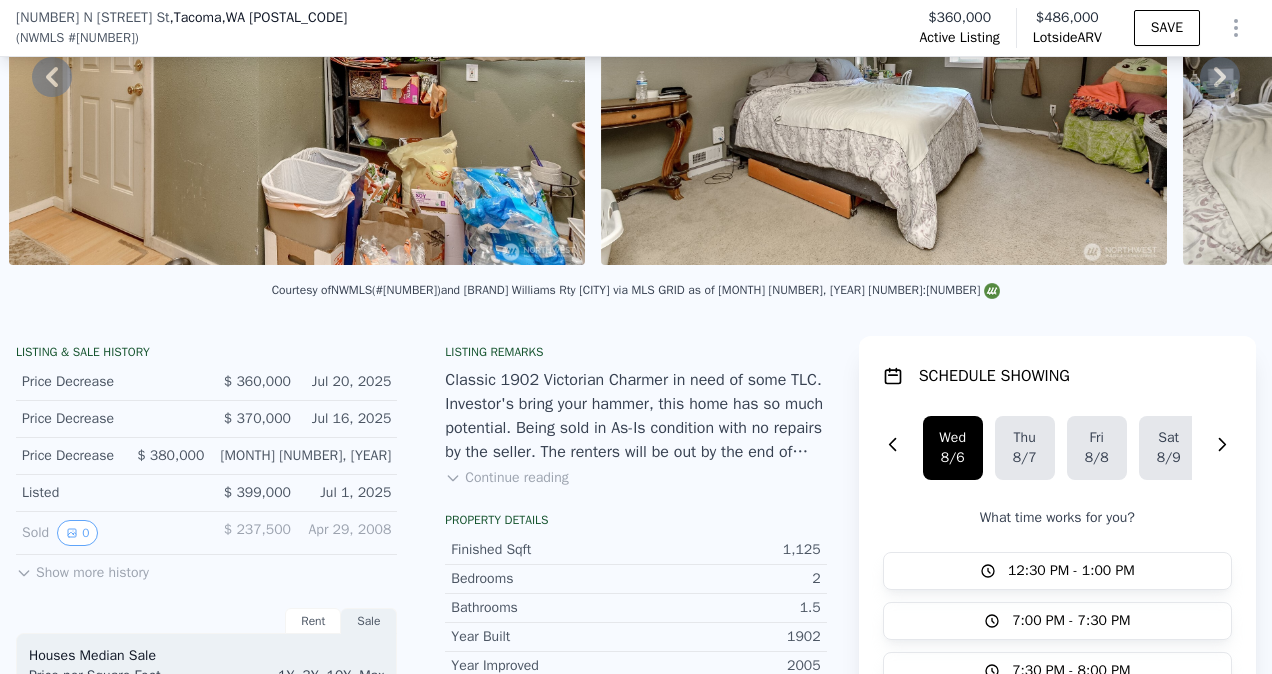 scroll, scrollTop: 234, scrollLeft: 0, axis: vertical 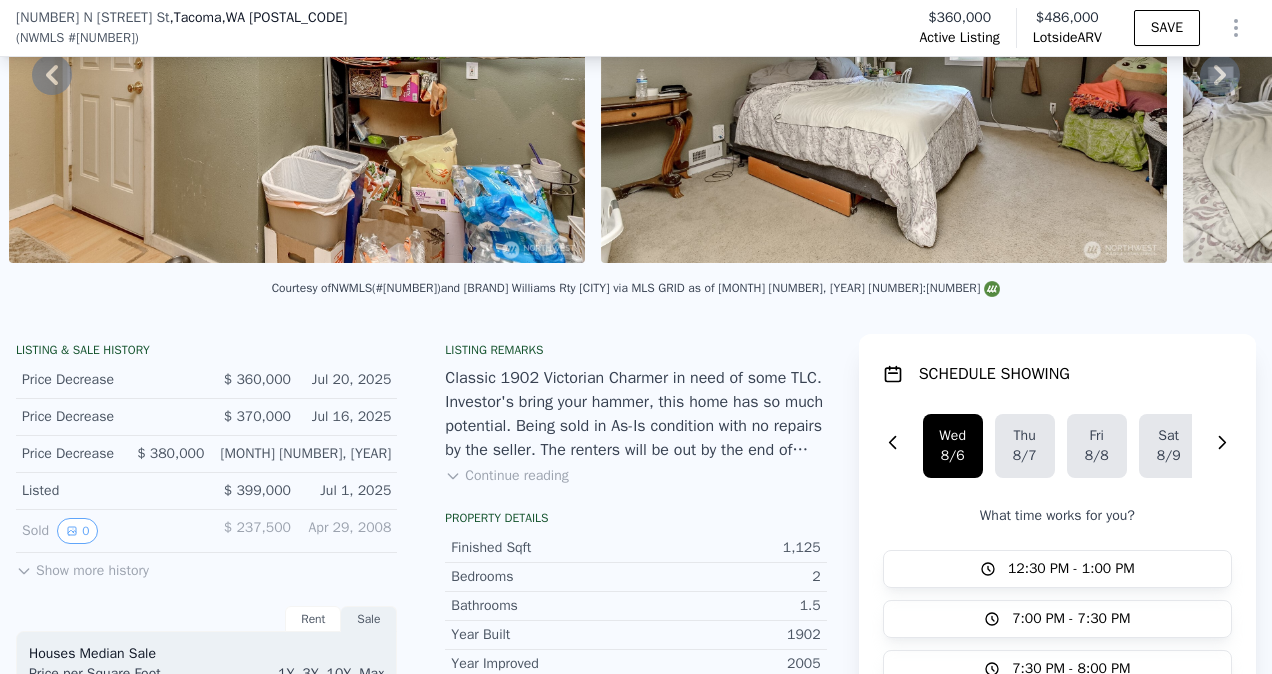 click on "Continue reading" at bounding box center (506, 476) 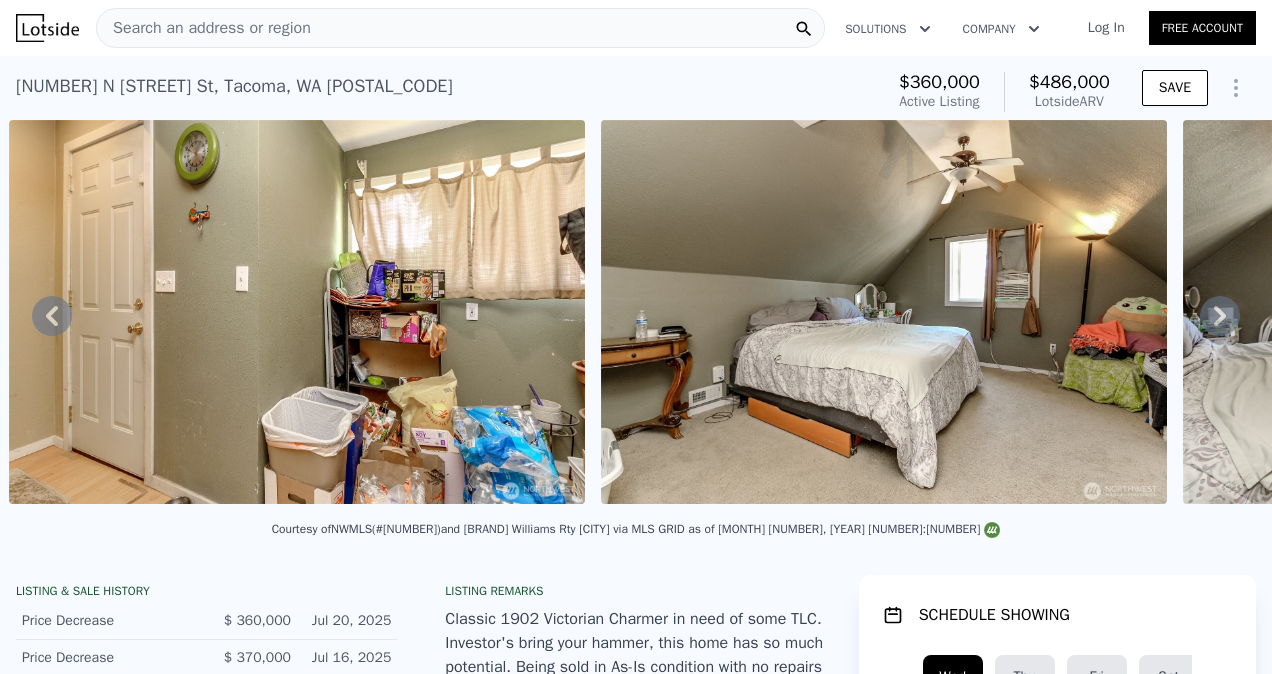 scroll, scrollTop: 25, scrollLeft: 0, axis: vertical 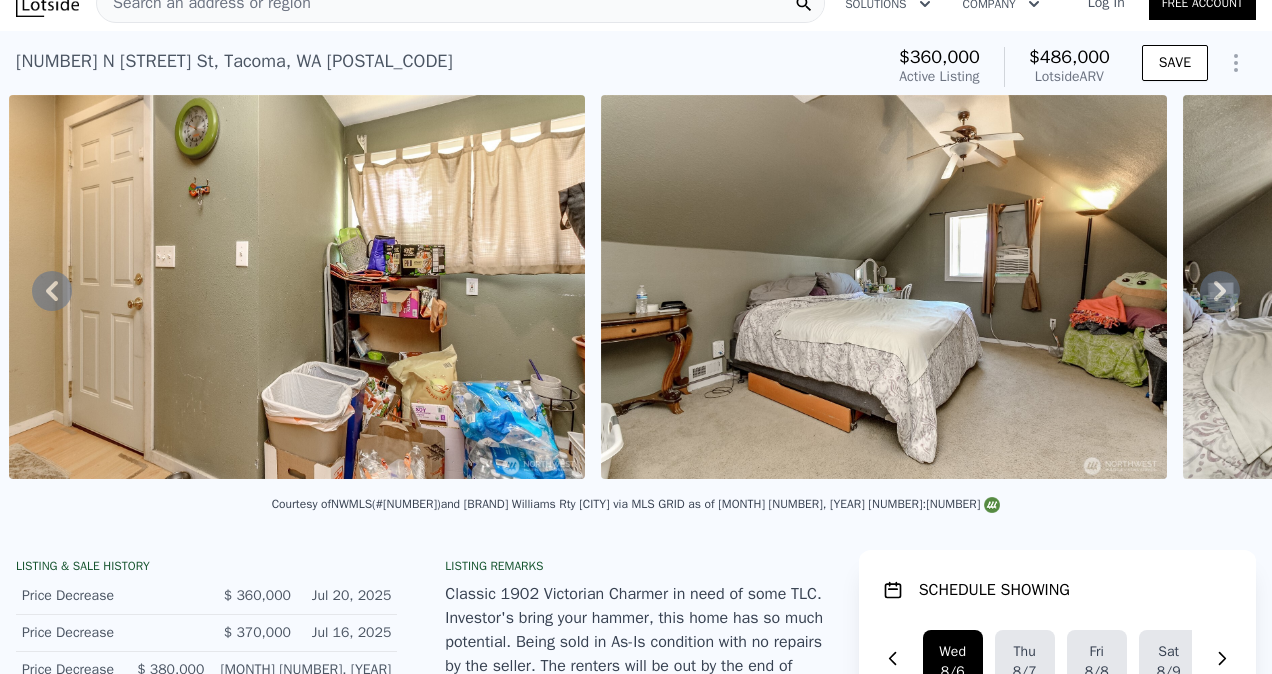 click on "Search an address or region" at bounding box center (460, 3) 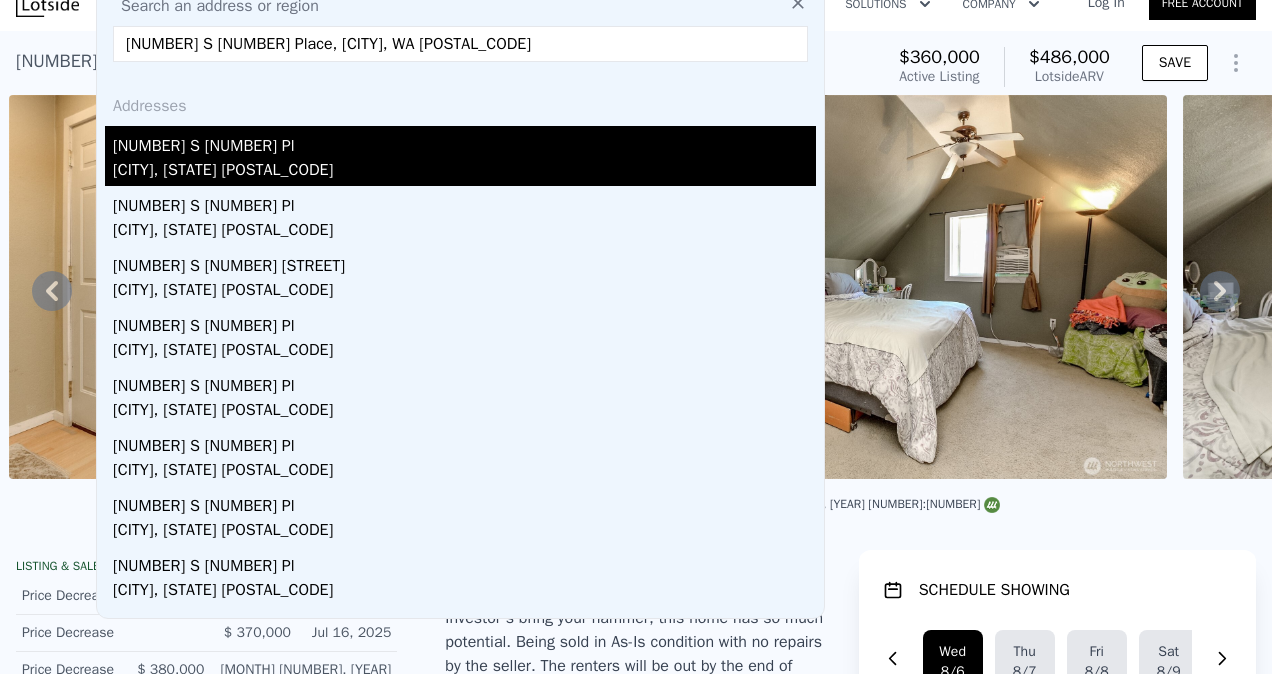 type on "[NUMBER] S [NUMBER] Place, [CITY], WA [POSTAL_CODE]" 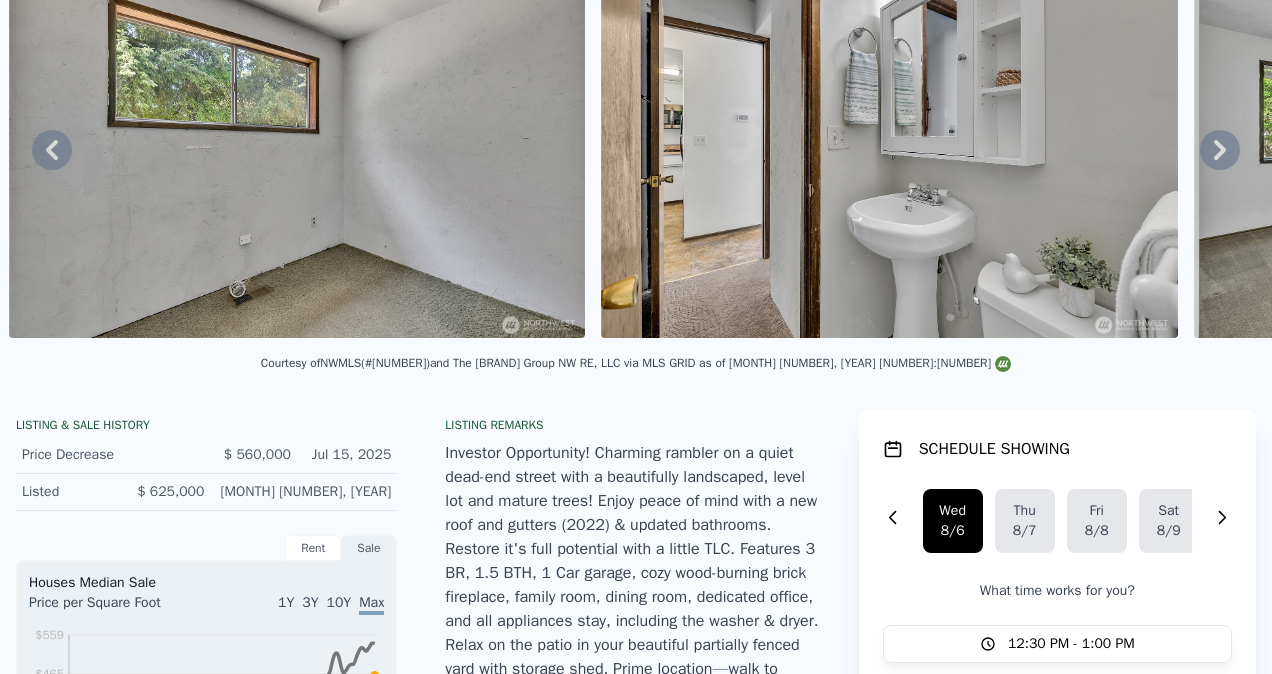 scroll, scrollTop: 7, scrollLeft: 0, axis: vertical 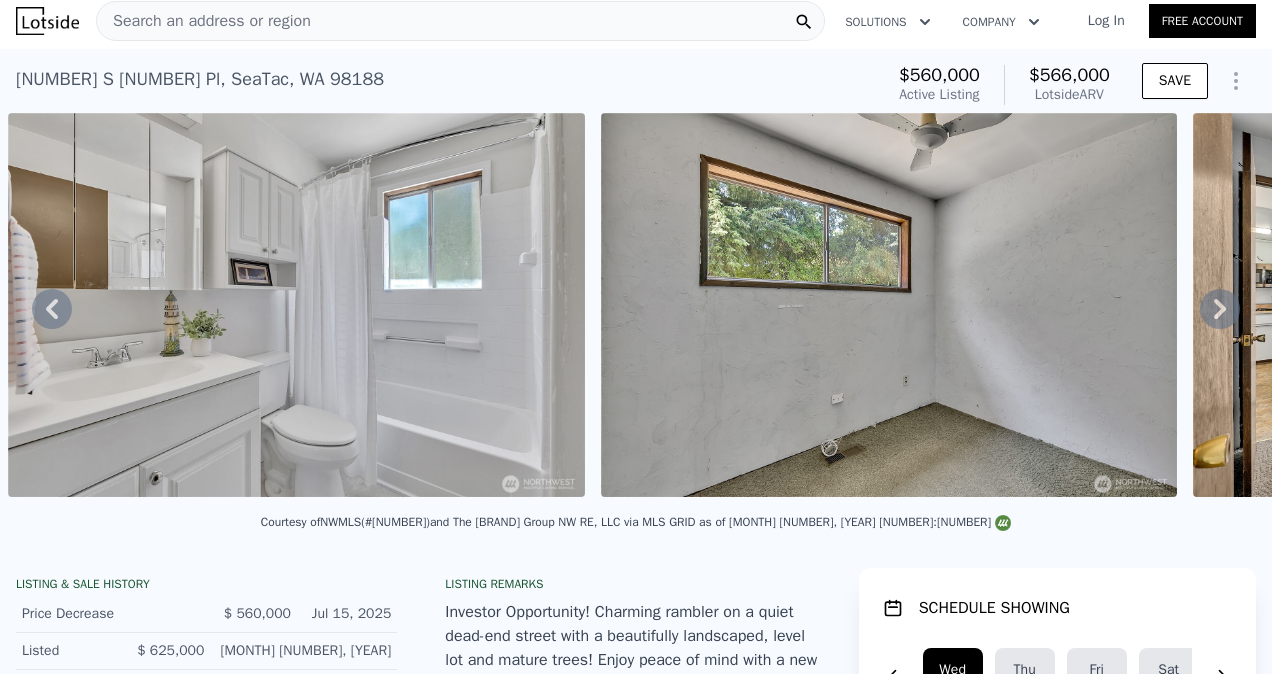 click on "Search an address or region" at bounding box center (204, 21) 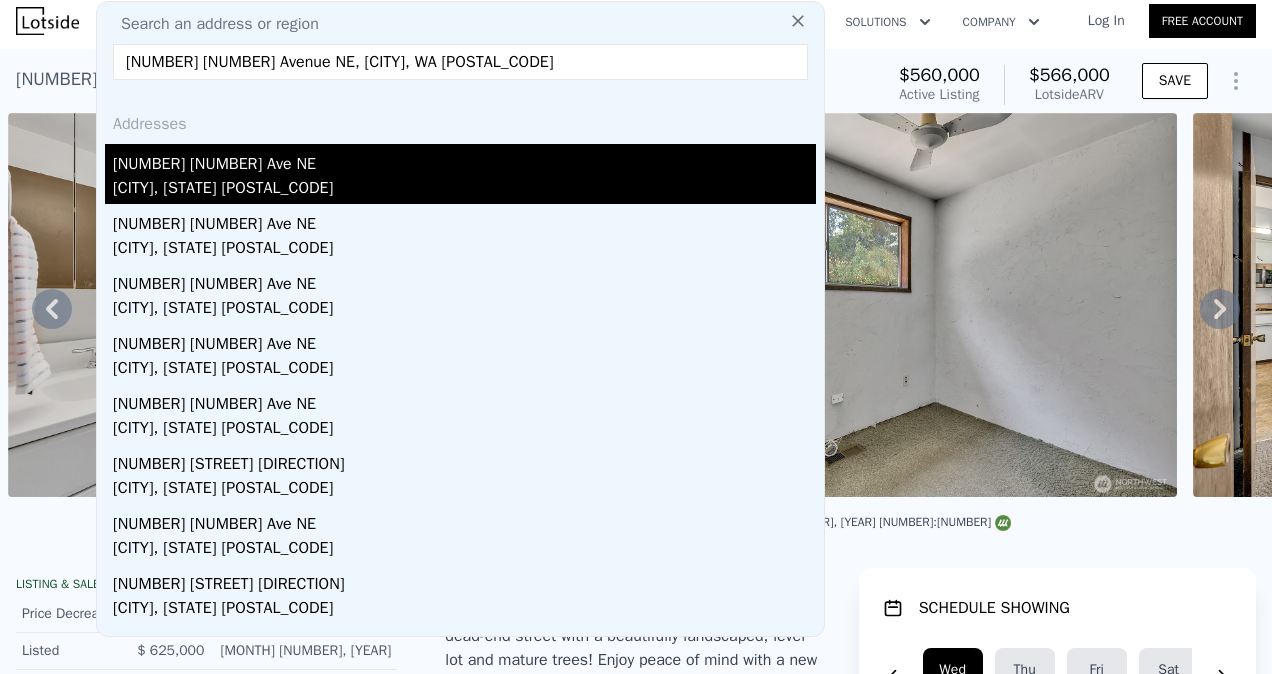 type on "[NUMBER] [NUMBER] Avenue NE, [CITY], WA [POSTAL_CODE]" 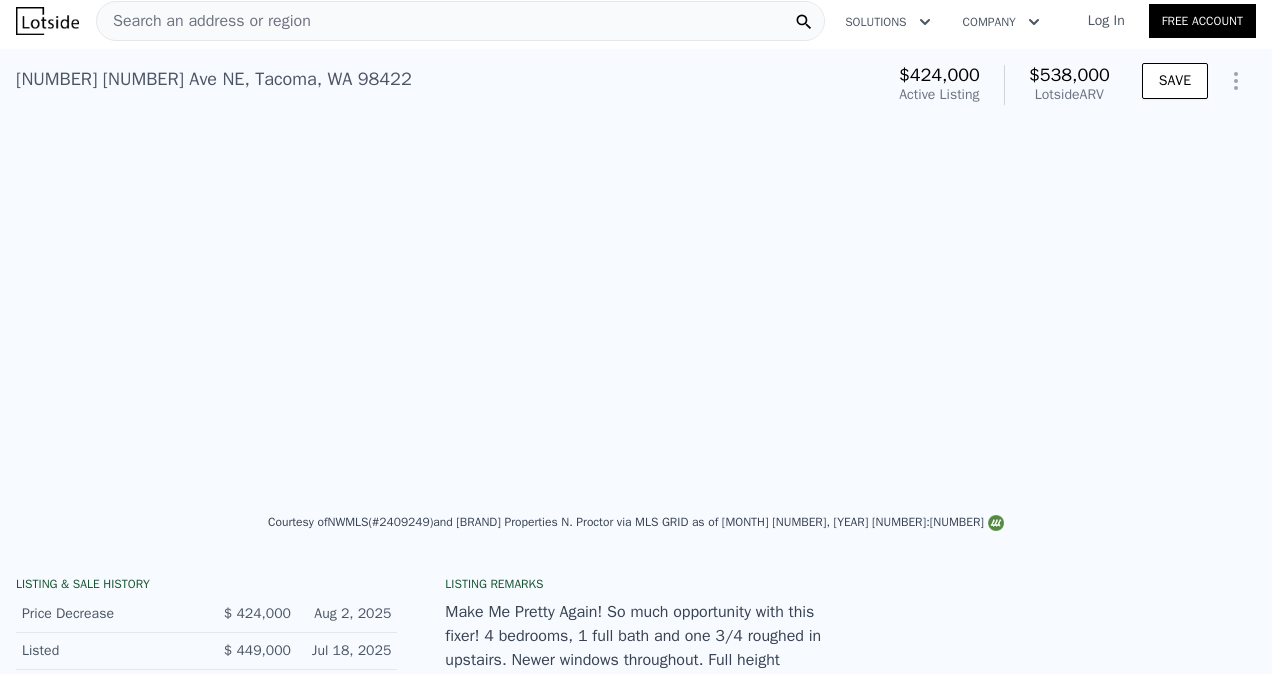 scroll, scrollTop: 0, scrollLeft: 7779, axis: horizontal 